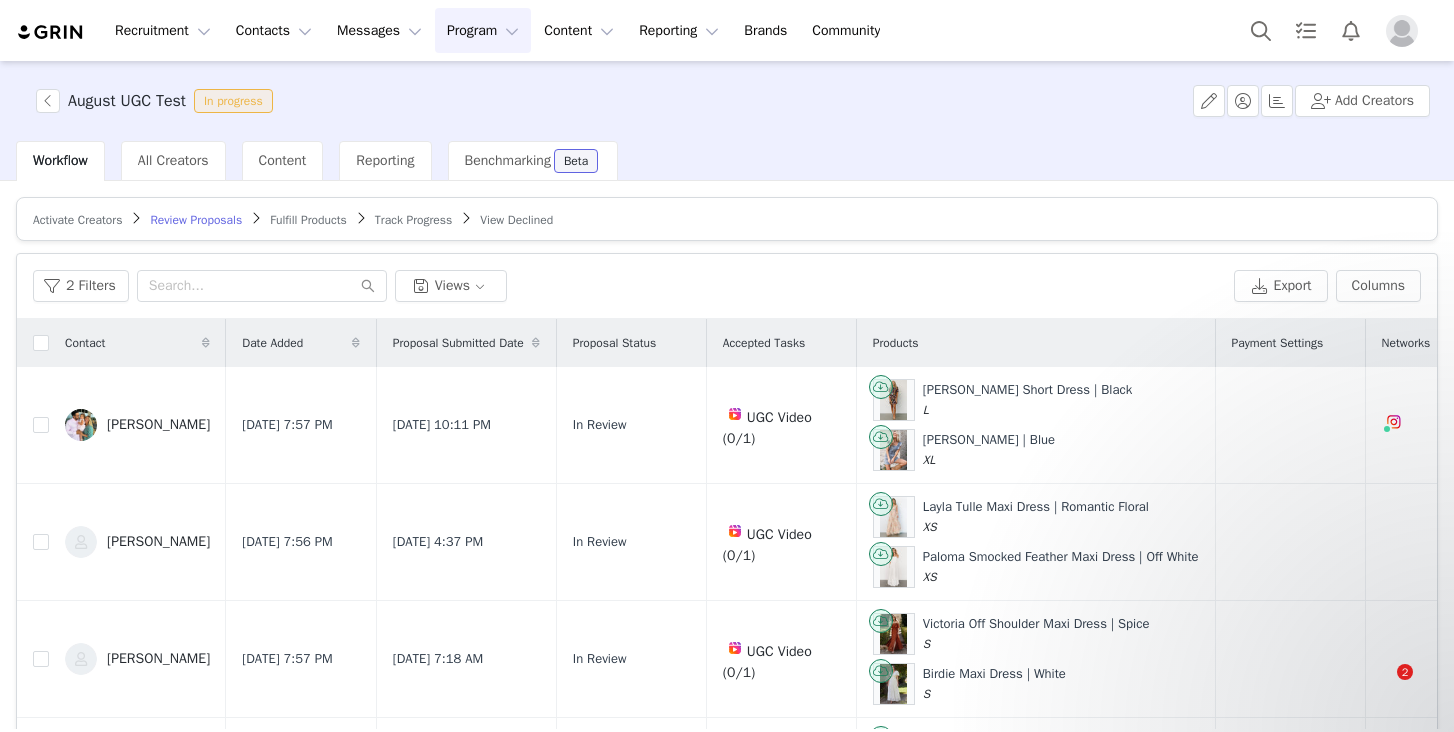 scroll, scrollTop: 0, scrollLeft: 0, axis: both 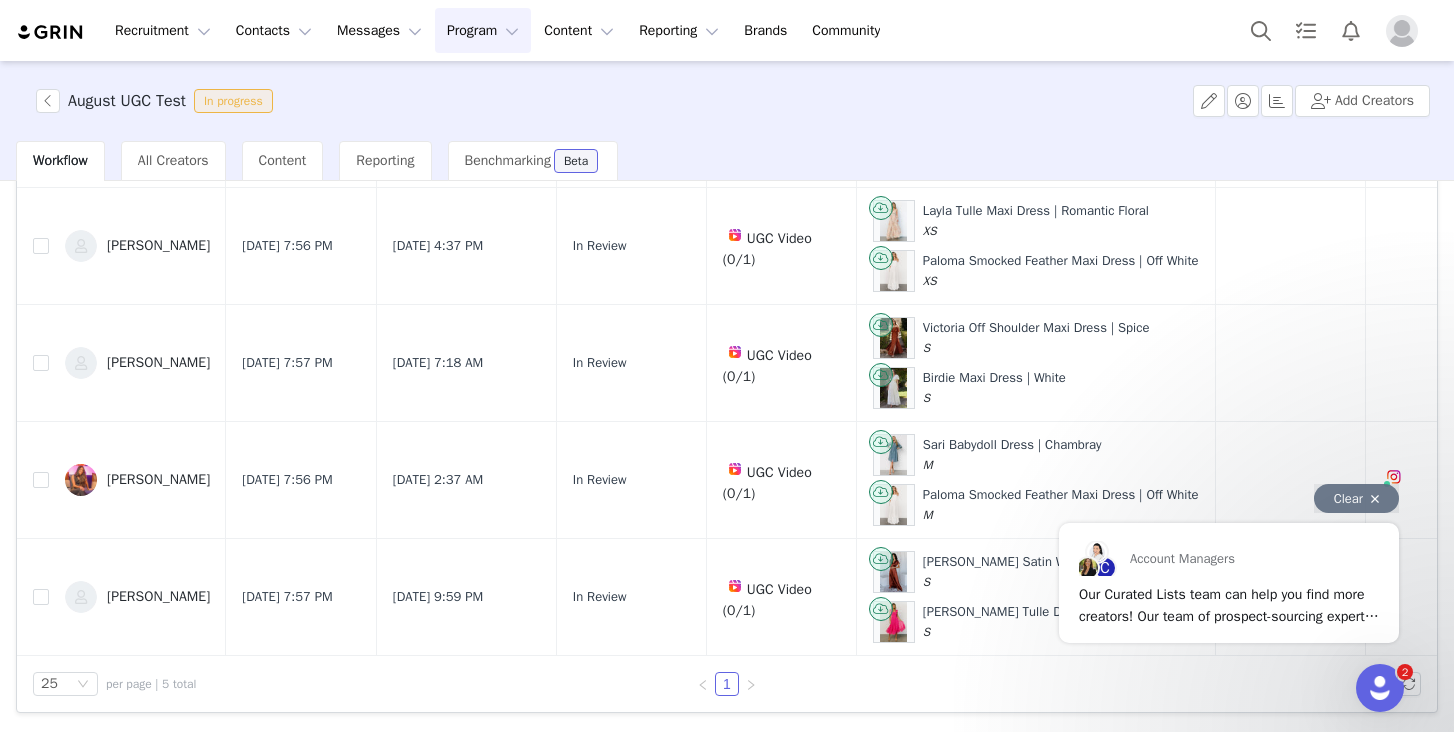 click on "Clear" at bounding box center [1356, 498] 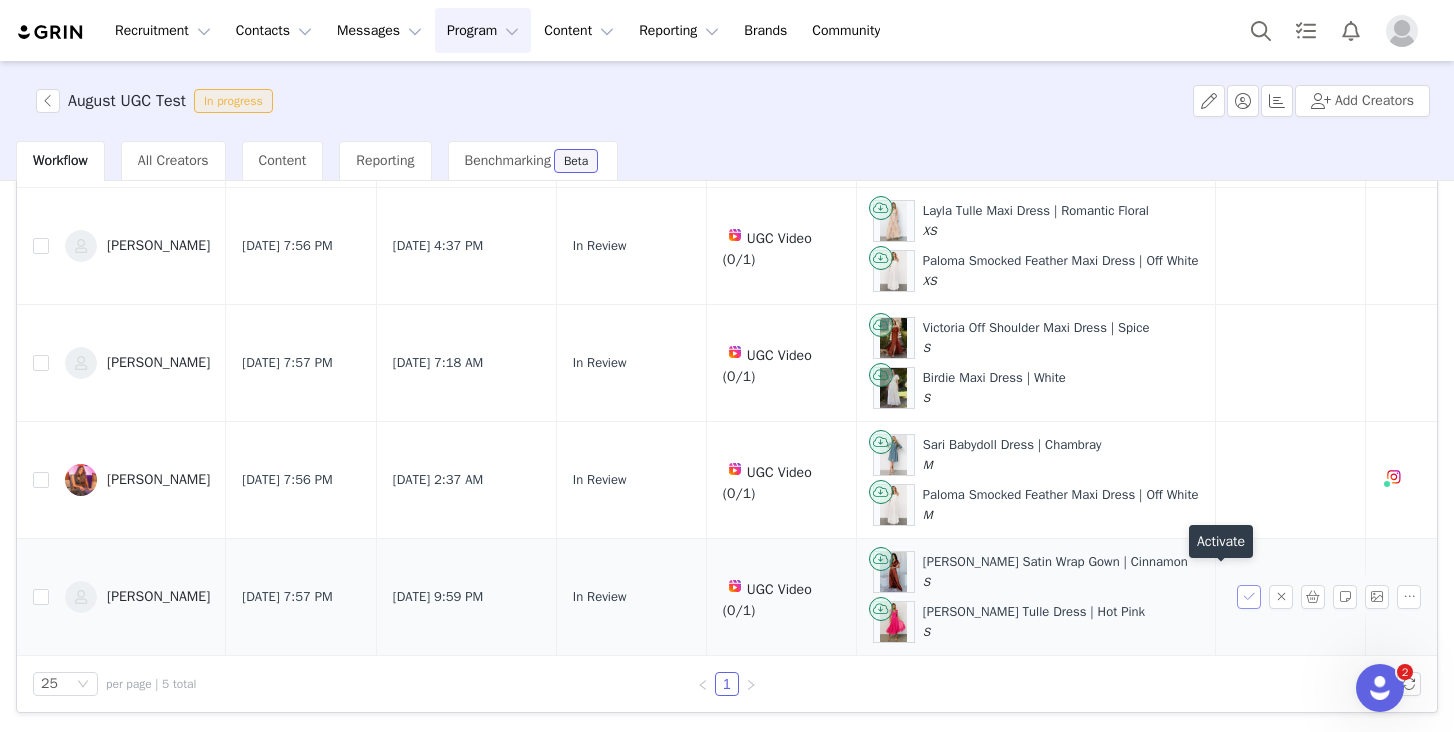 click at bounding box center [1249, 597] 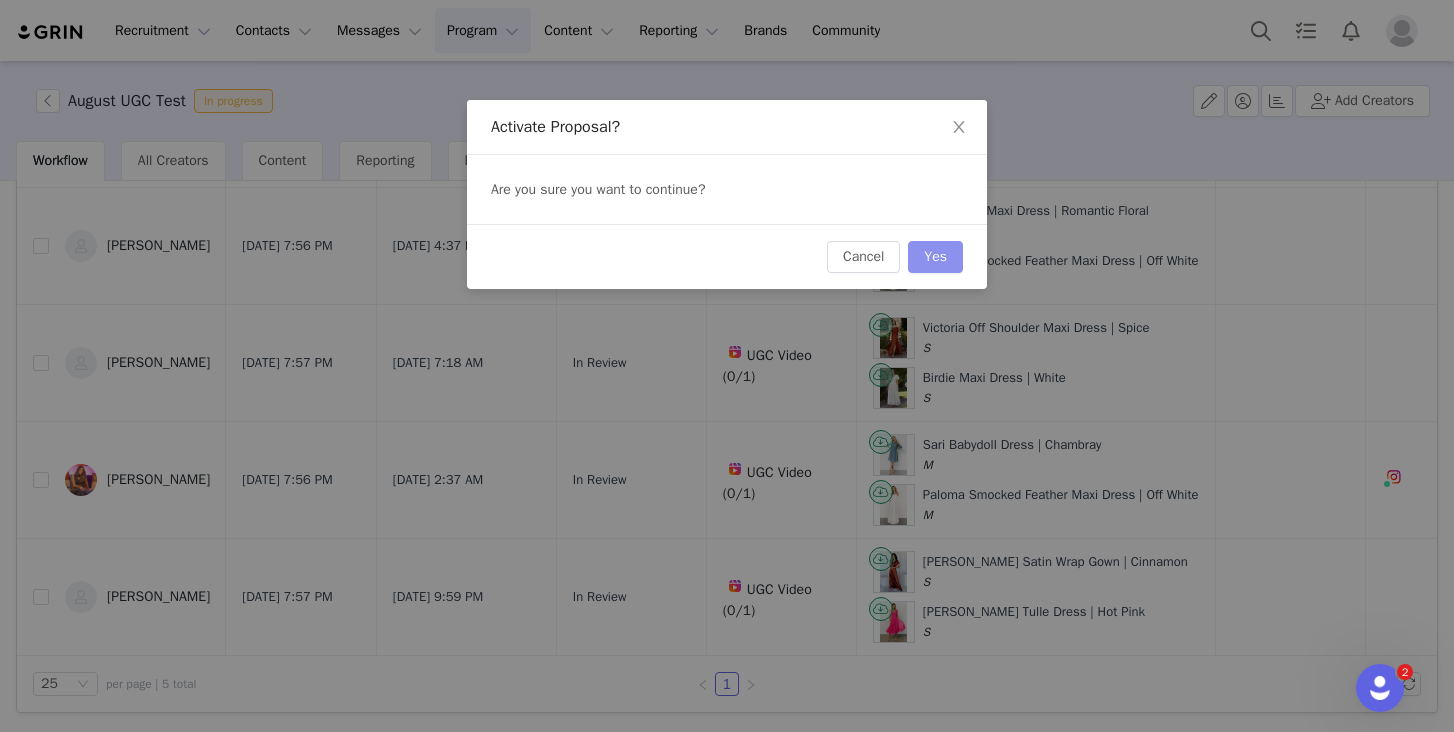 click on "Yes" at bounding box center [935, 257] 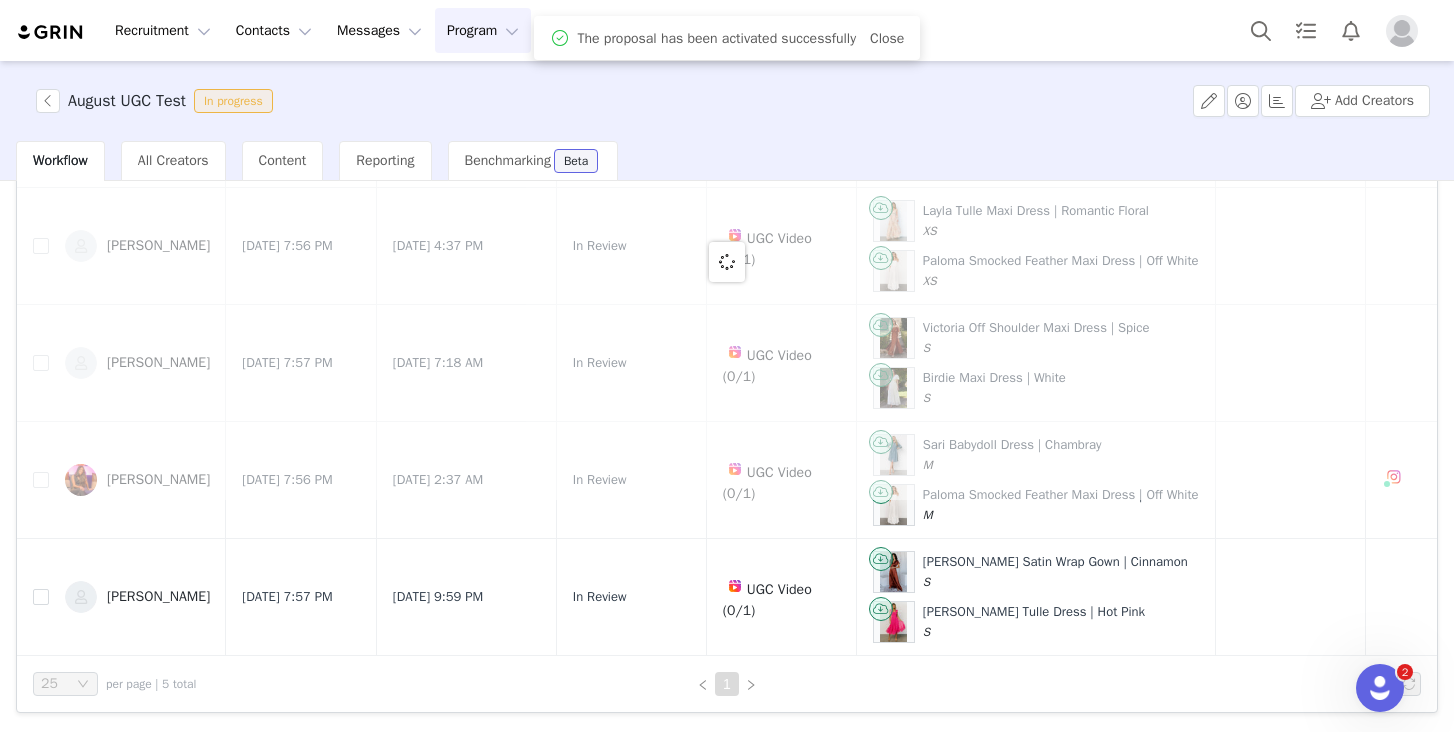 scroll, scrollTop: 0, scrollLeft: 0, axis: both 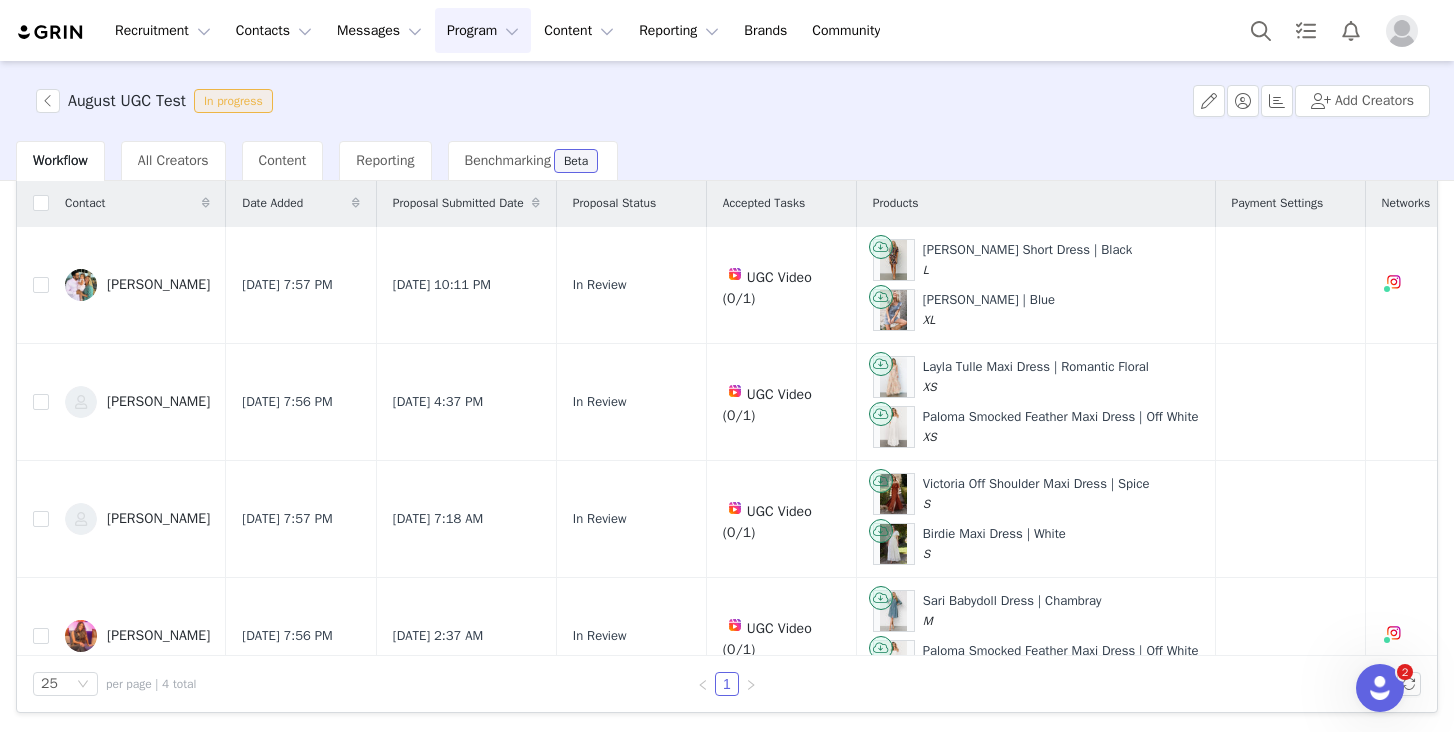 click on "Program Program" at bounding box center (483, 30) 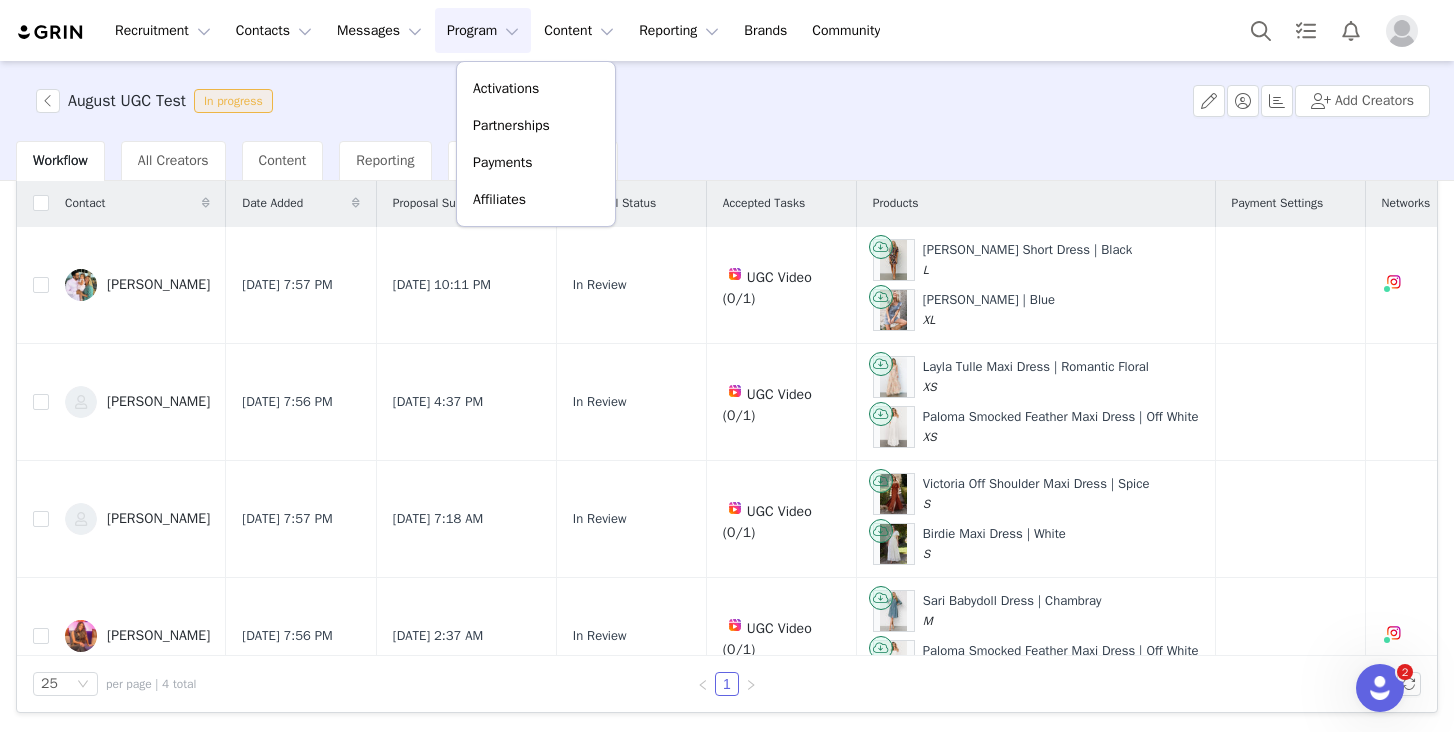 click on "Program Program" at bounding box center (483, 30) 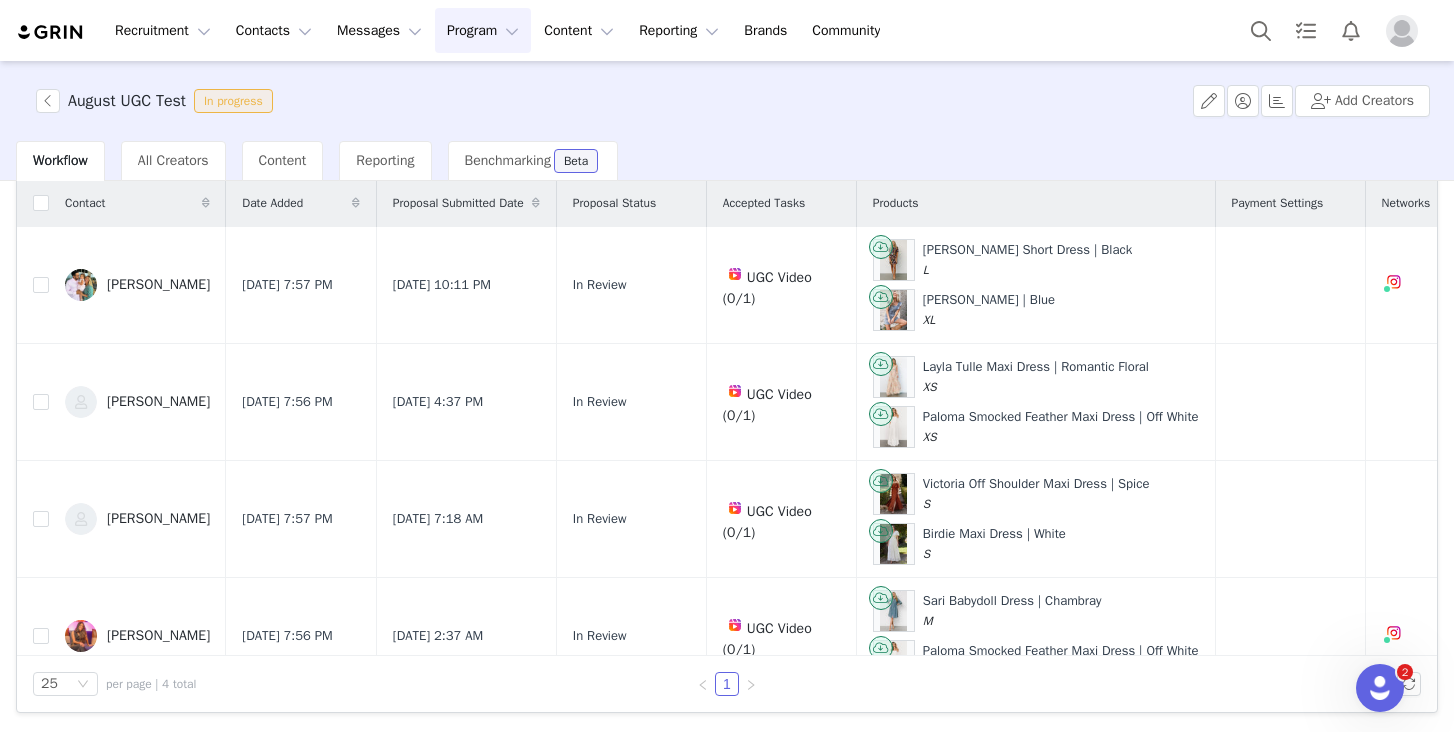 click on "25   per page | 4 total  1" at bounding box center (727, 684) 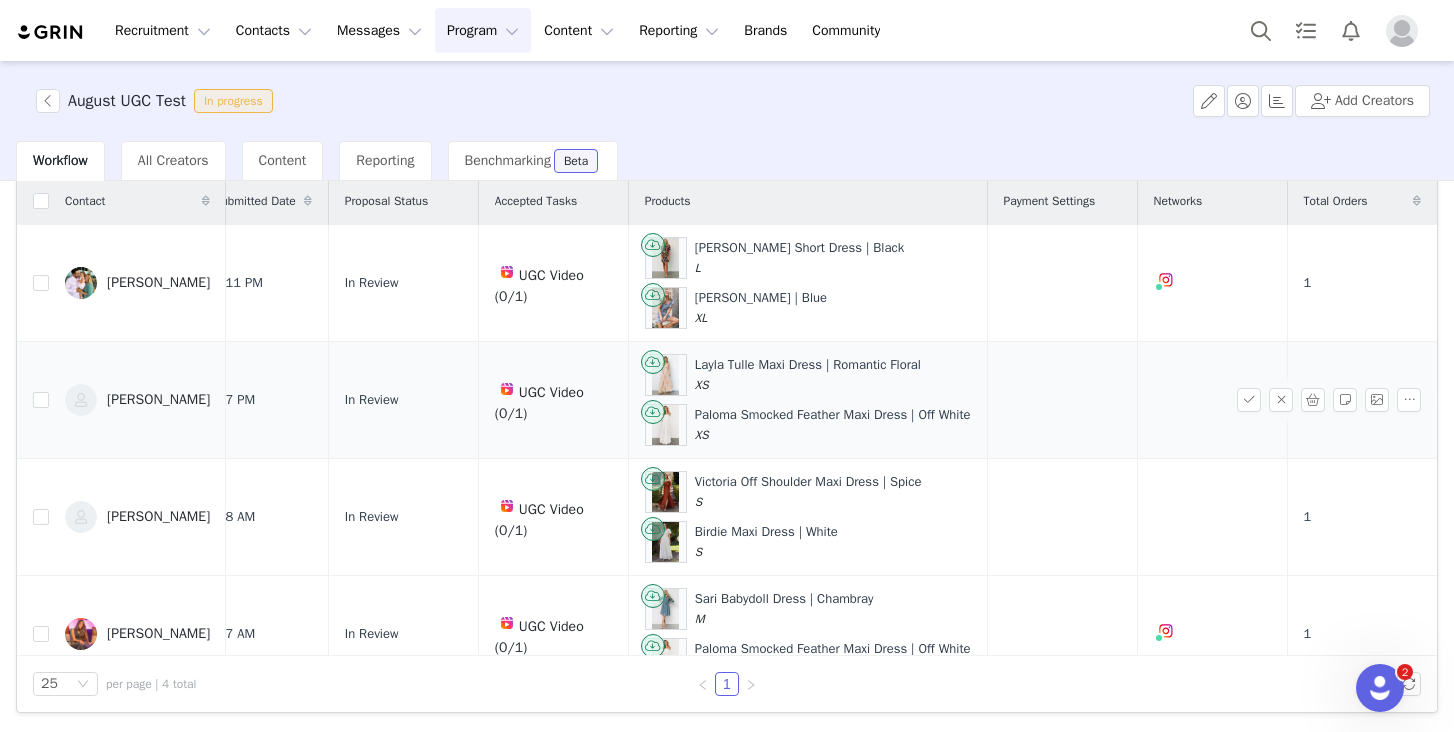 scroll, scrollTop: 0, scrollLeft: 303, axis: horizontal 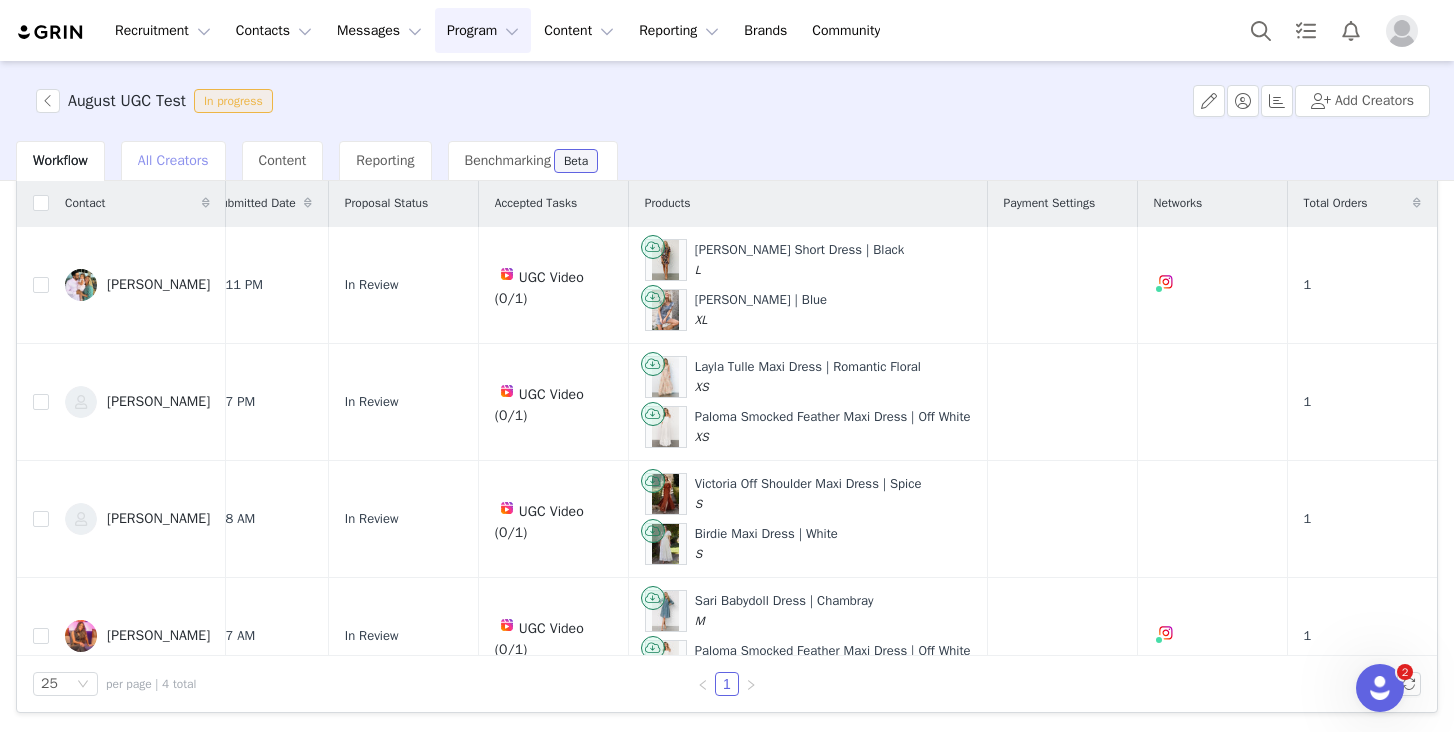 click on "All Creators" at bounding box center [173, 160] 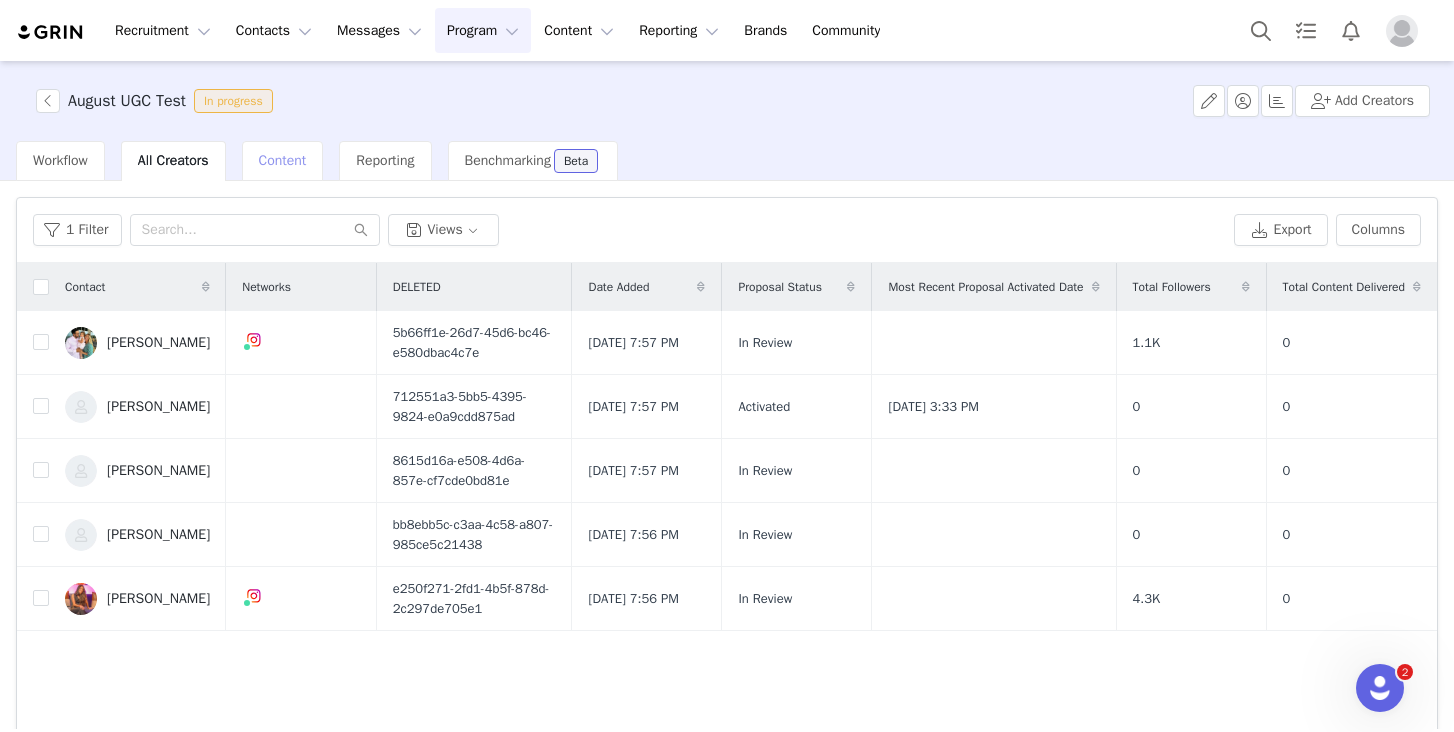 click on "Content" at bounding box center [283, 160] 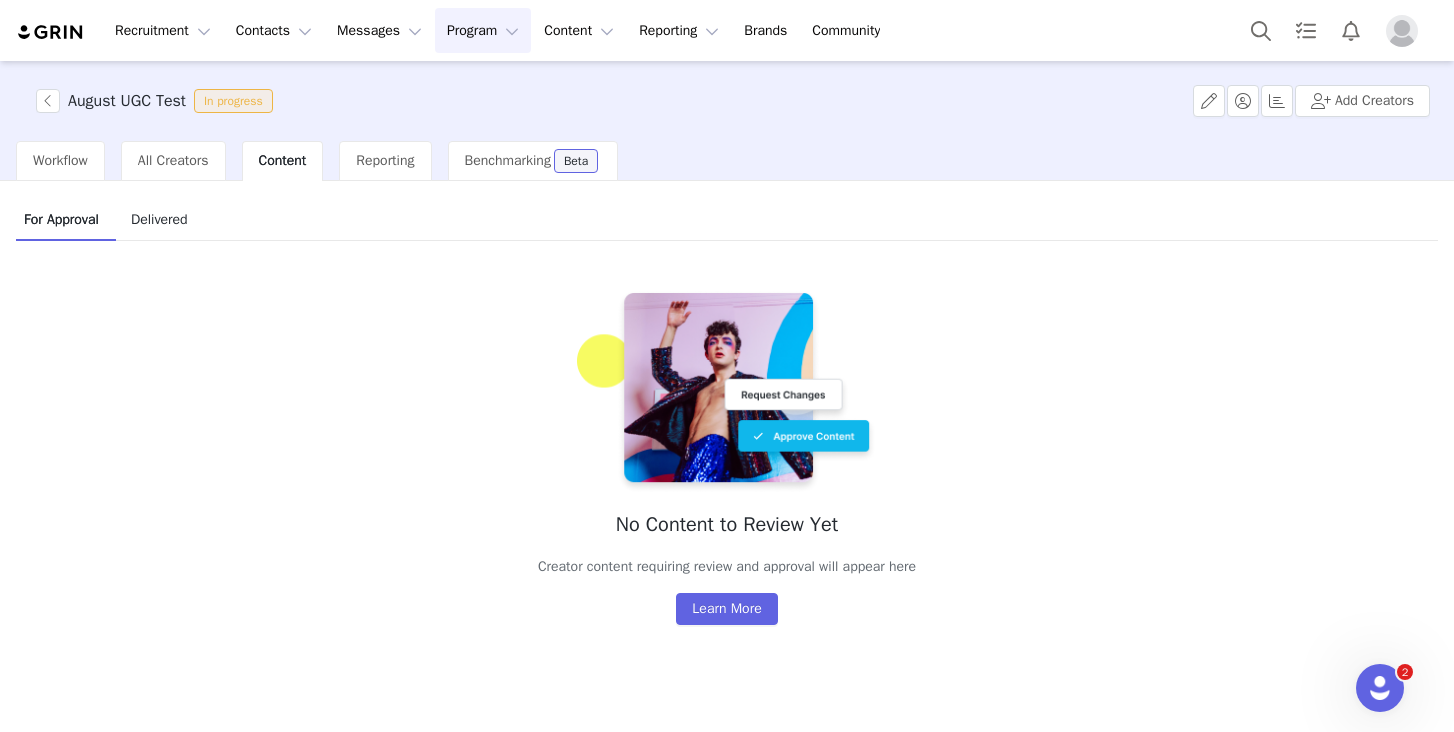 click on "Program Program" at bounding box center (483, 30) 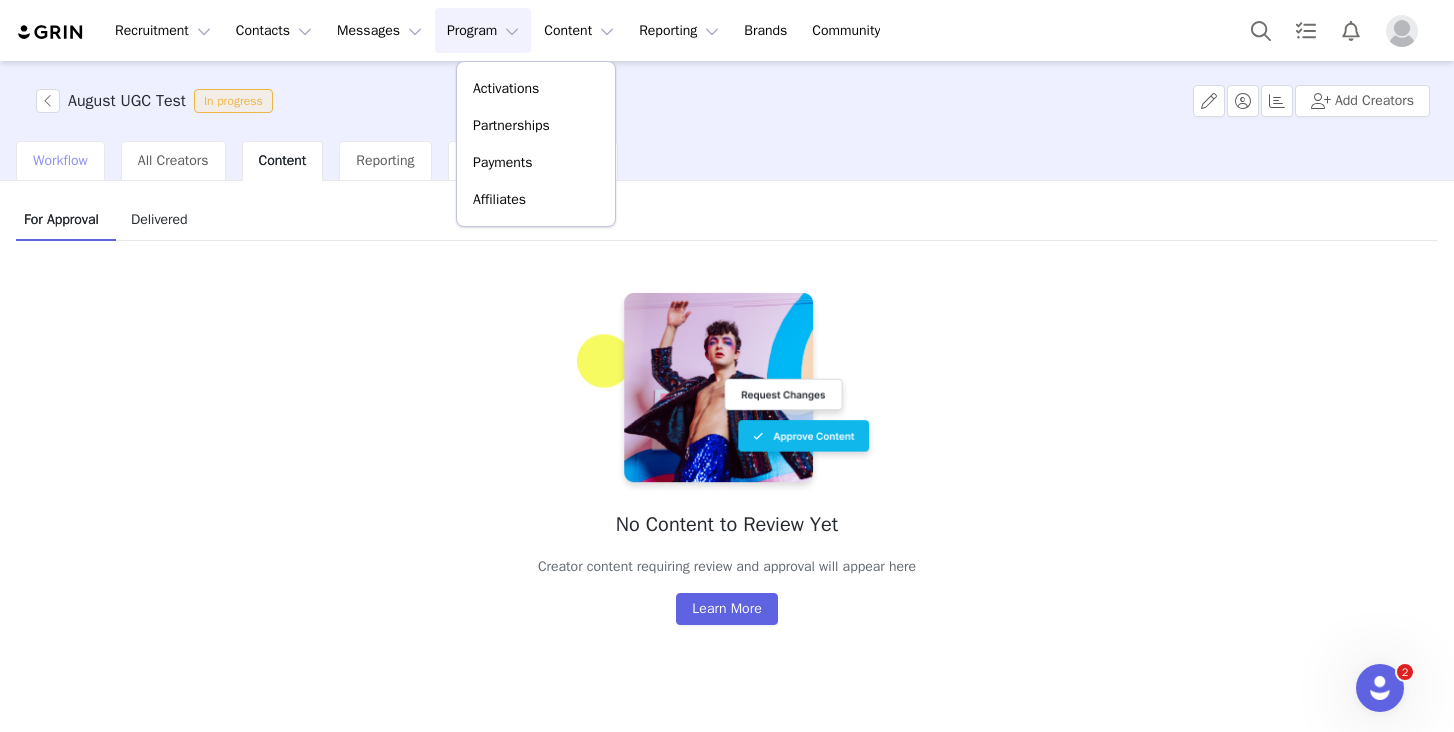 click on "Workflow" at bounding box center (60, 160) 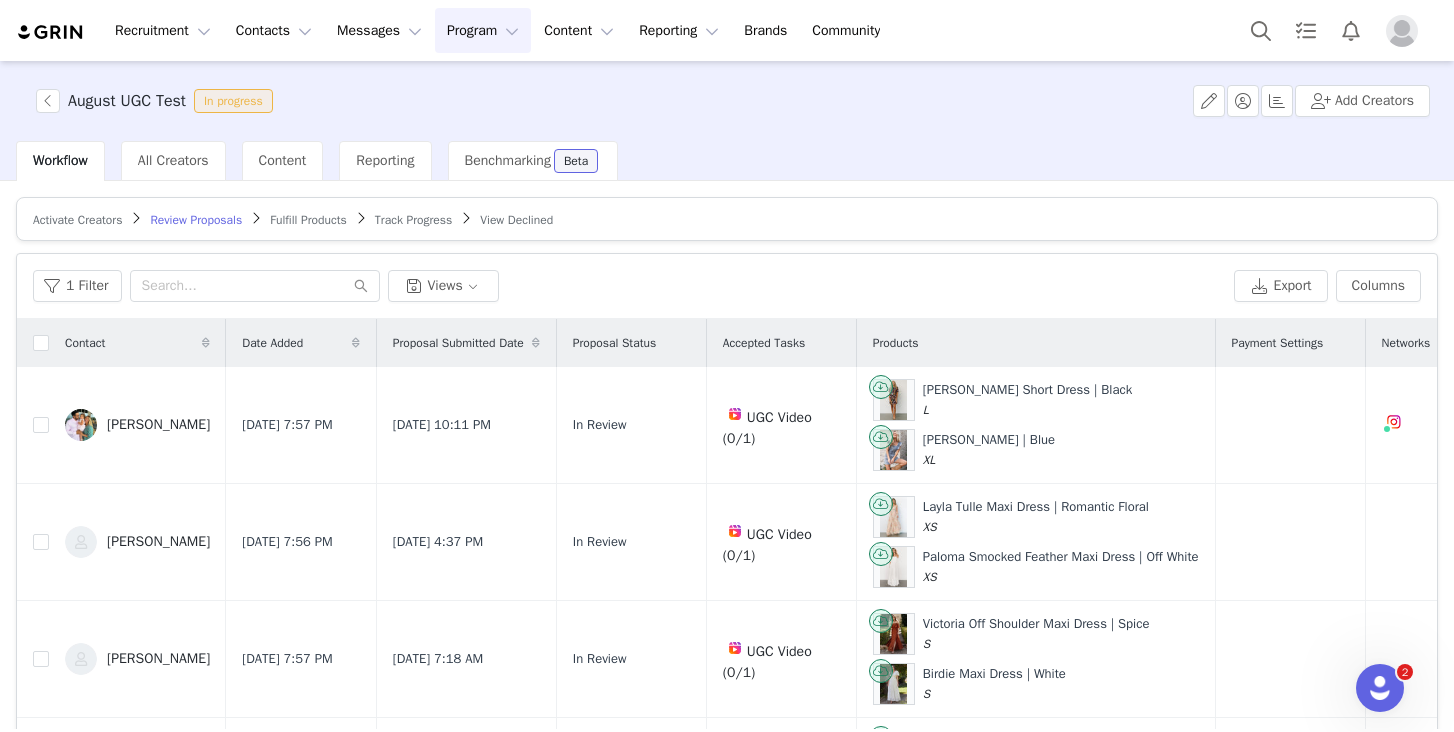 click on "Fulfill Products" at bounding box center (308, 220) 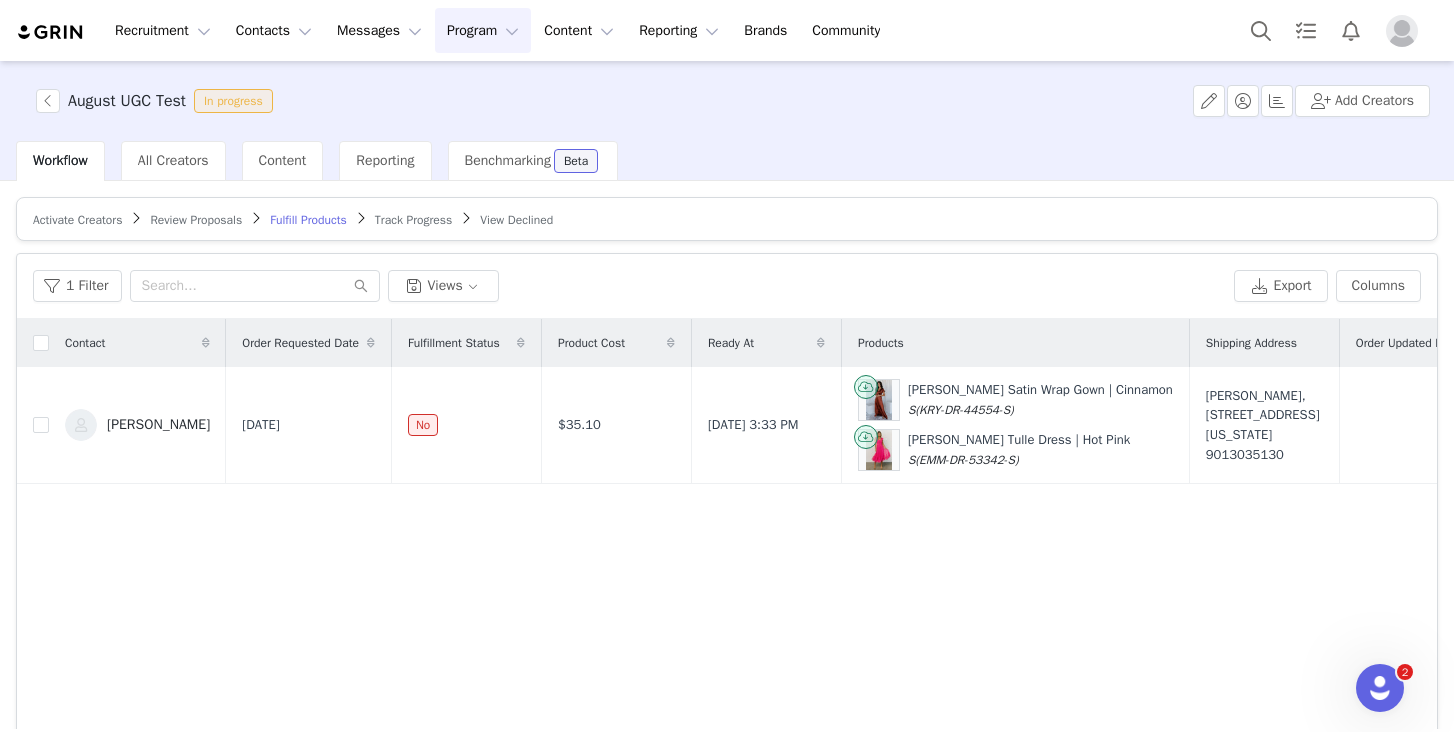 click on "Review Proposals" at bounding box center [196, 220] 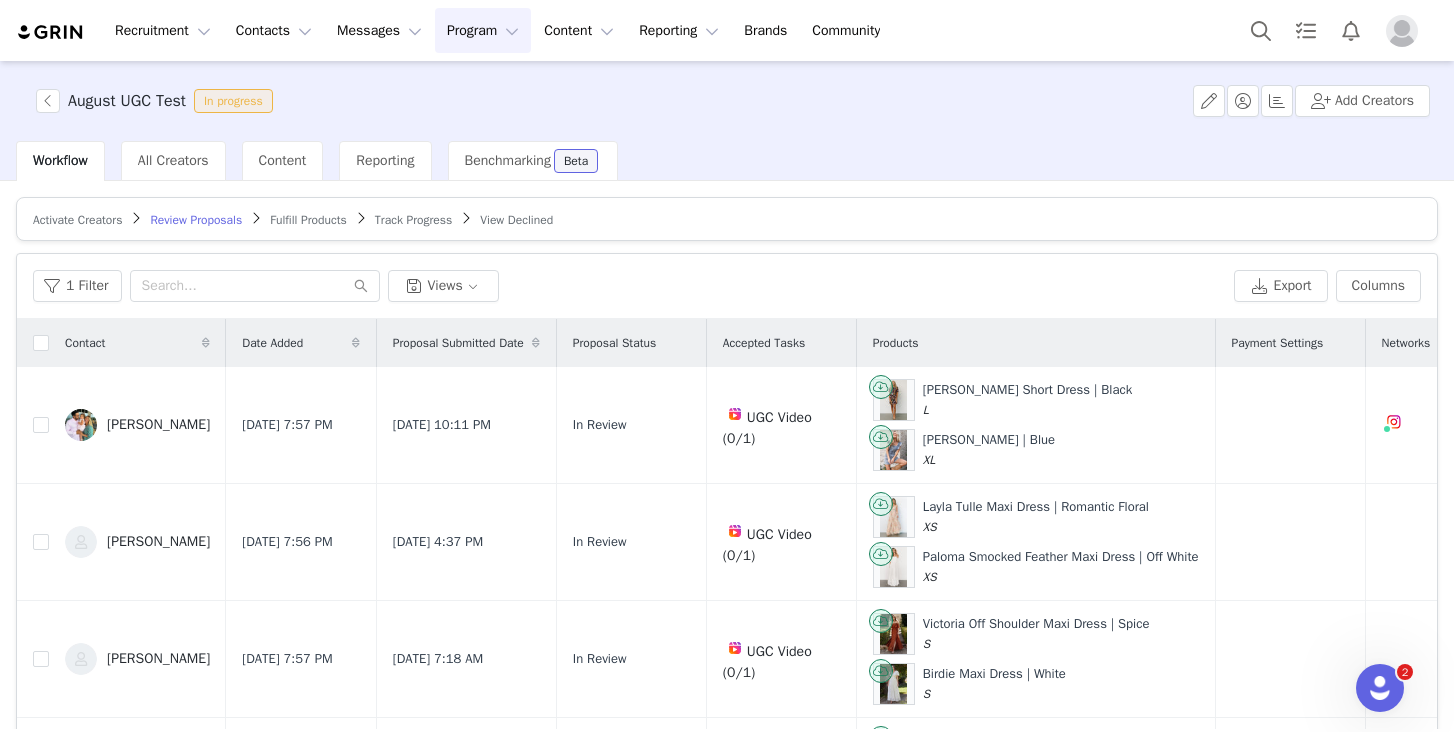 click on "Activate Creators" at bounding box center [77, 220] 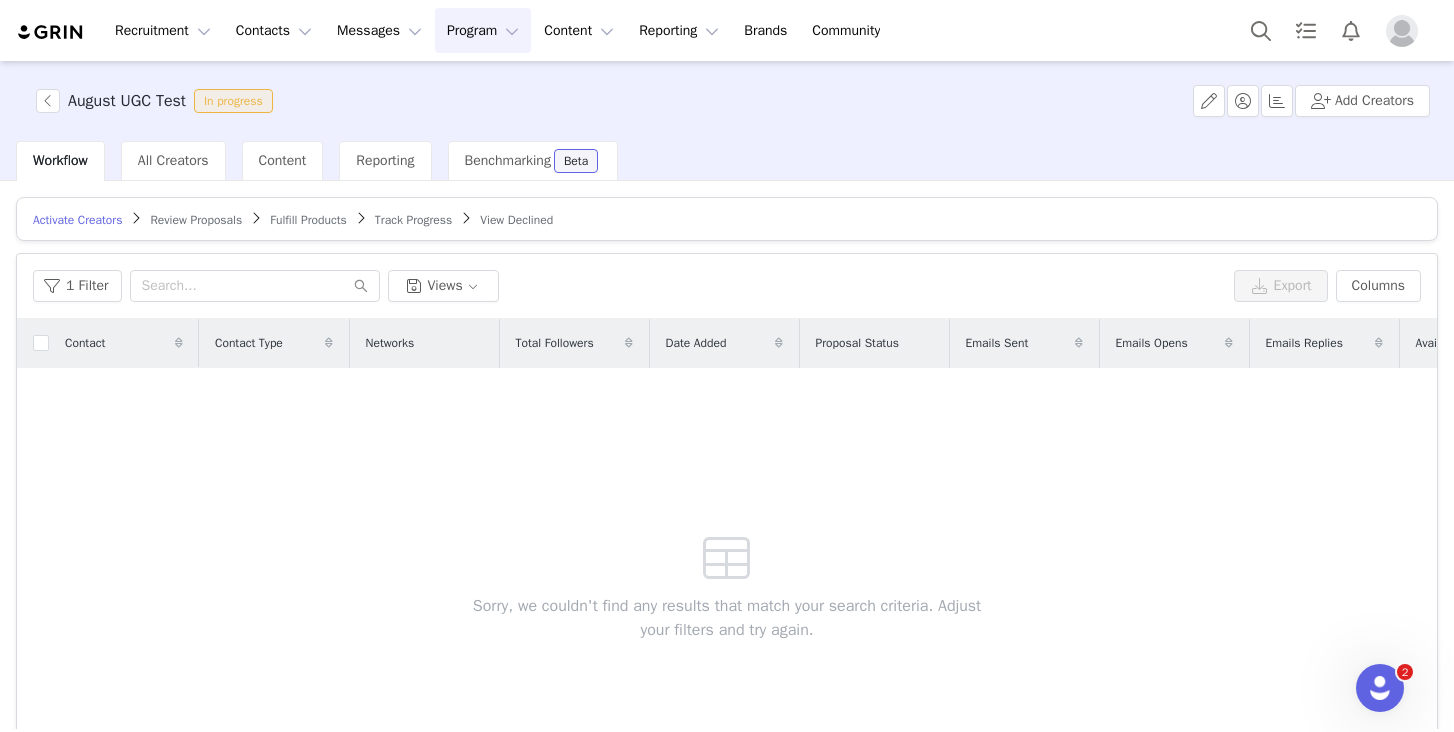 click on "Review Proposals" at bounding box center [196, 220] 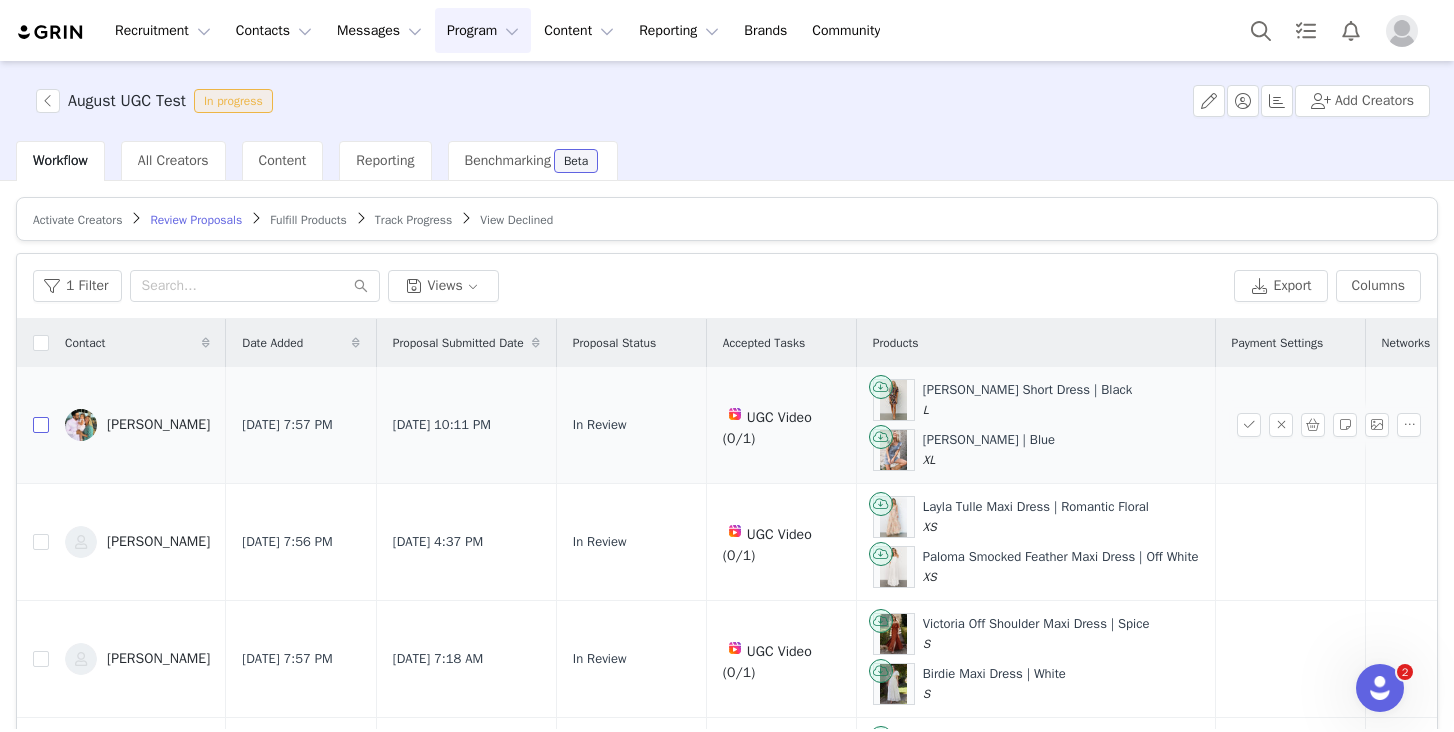 click at bounding box center (41, 425) 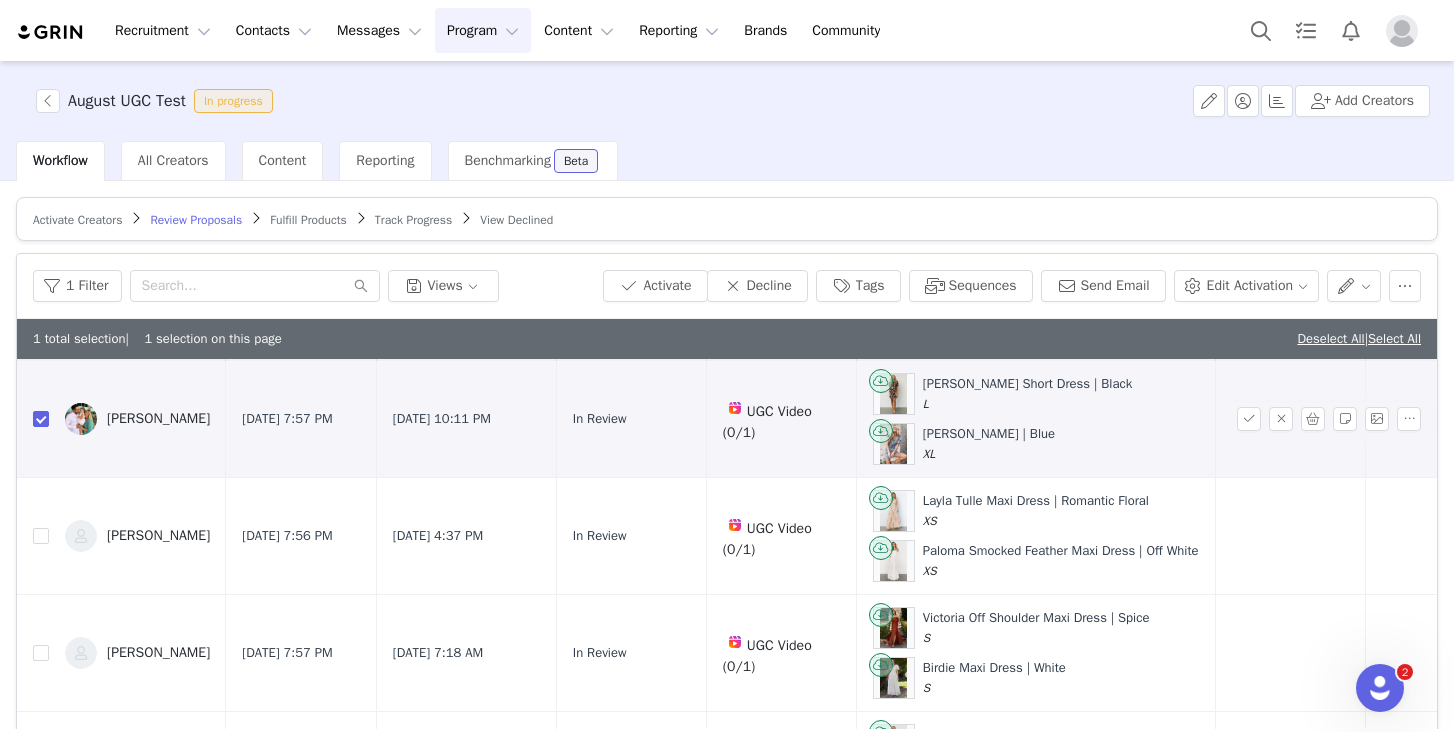 scroll, scrollTop: 94, scrollLeft: 0, axis: vertical 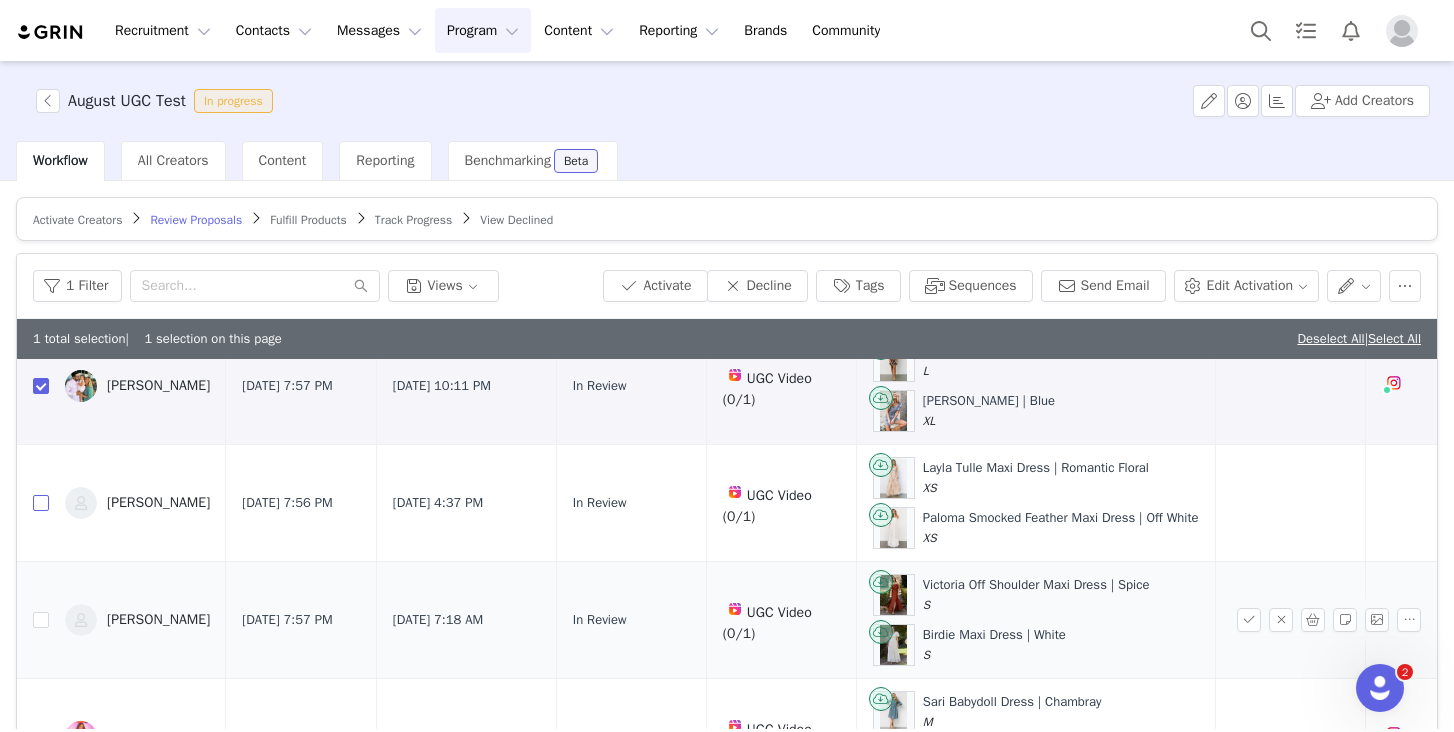 click at bounding box center [41, 503] 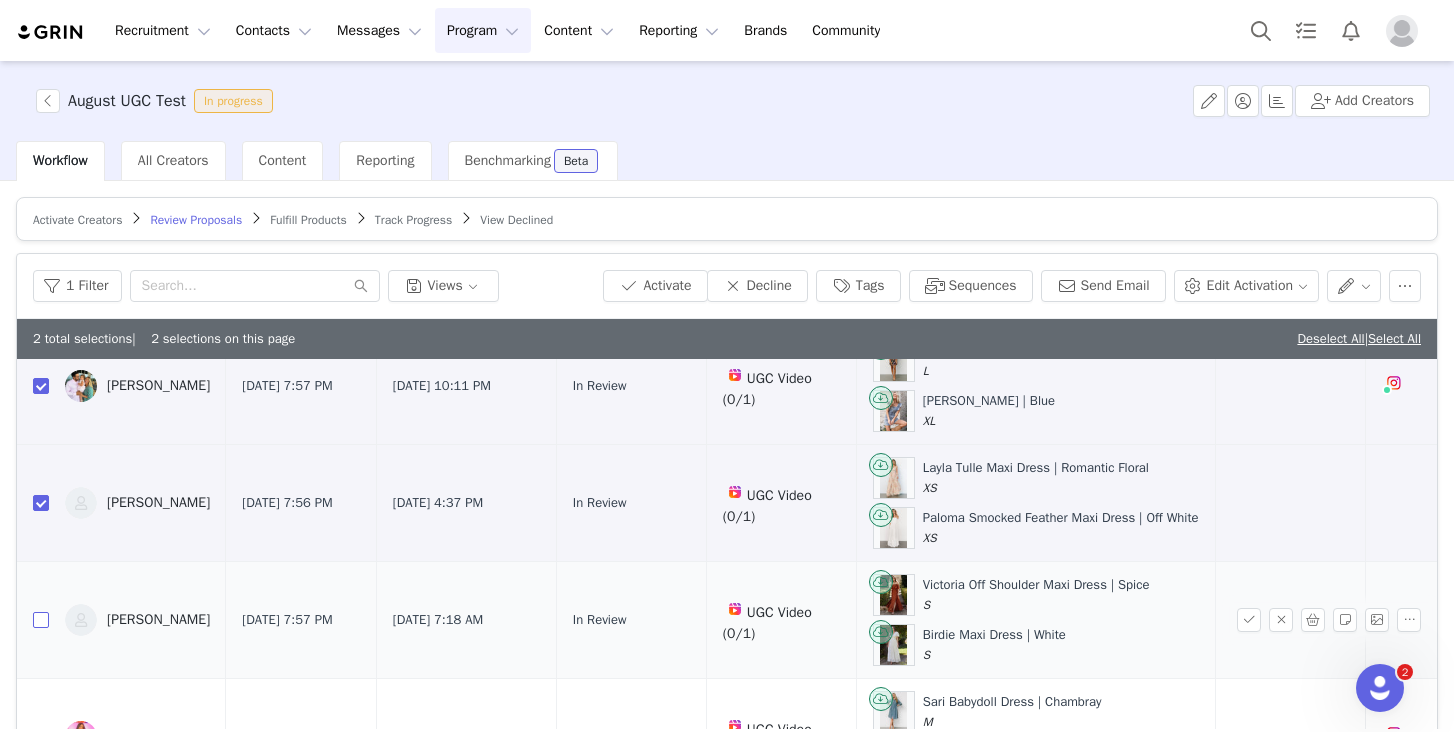 click at bounding box center (41, 620) 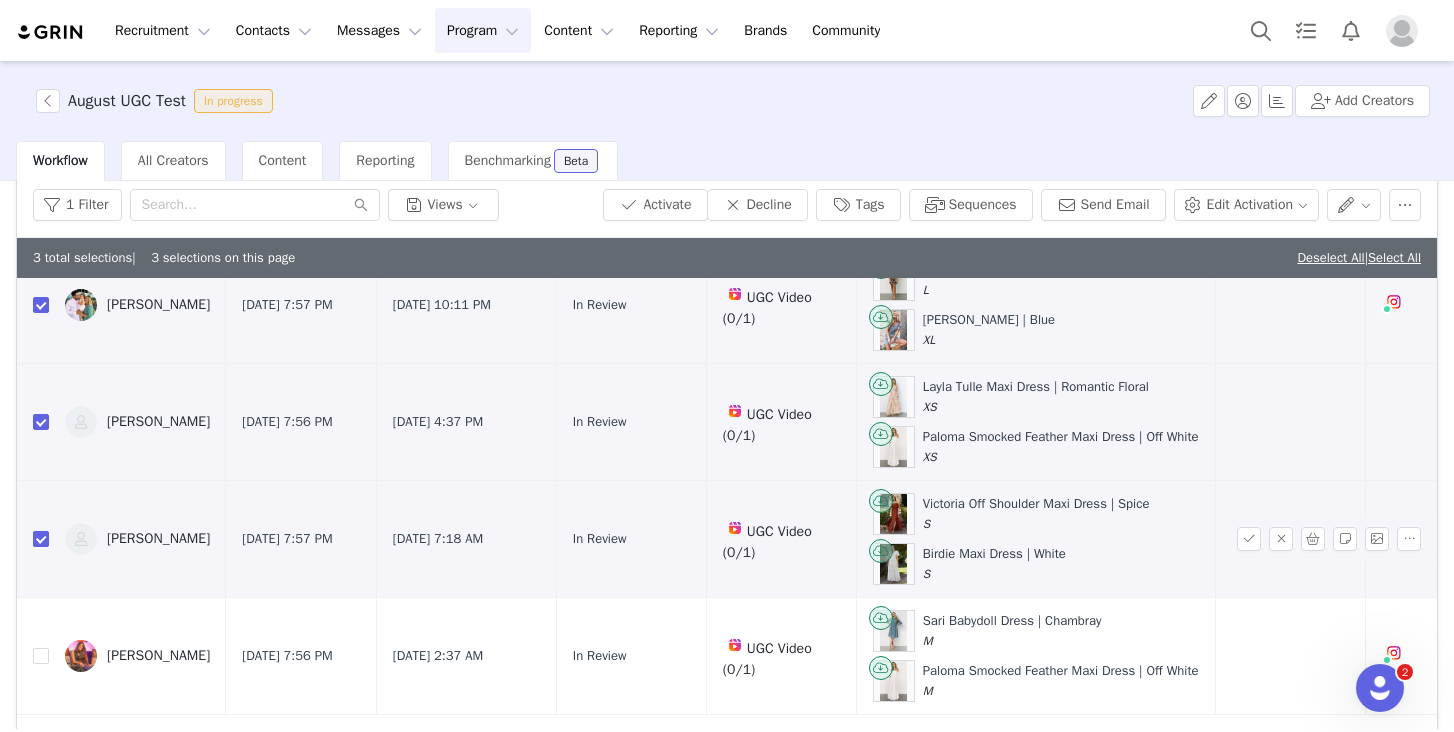 scroll, scrollTop: 140, scrollLeft: 0, axis: vertical 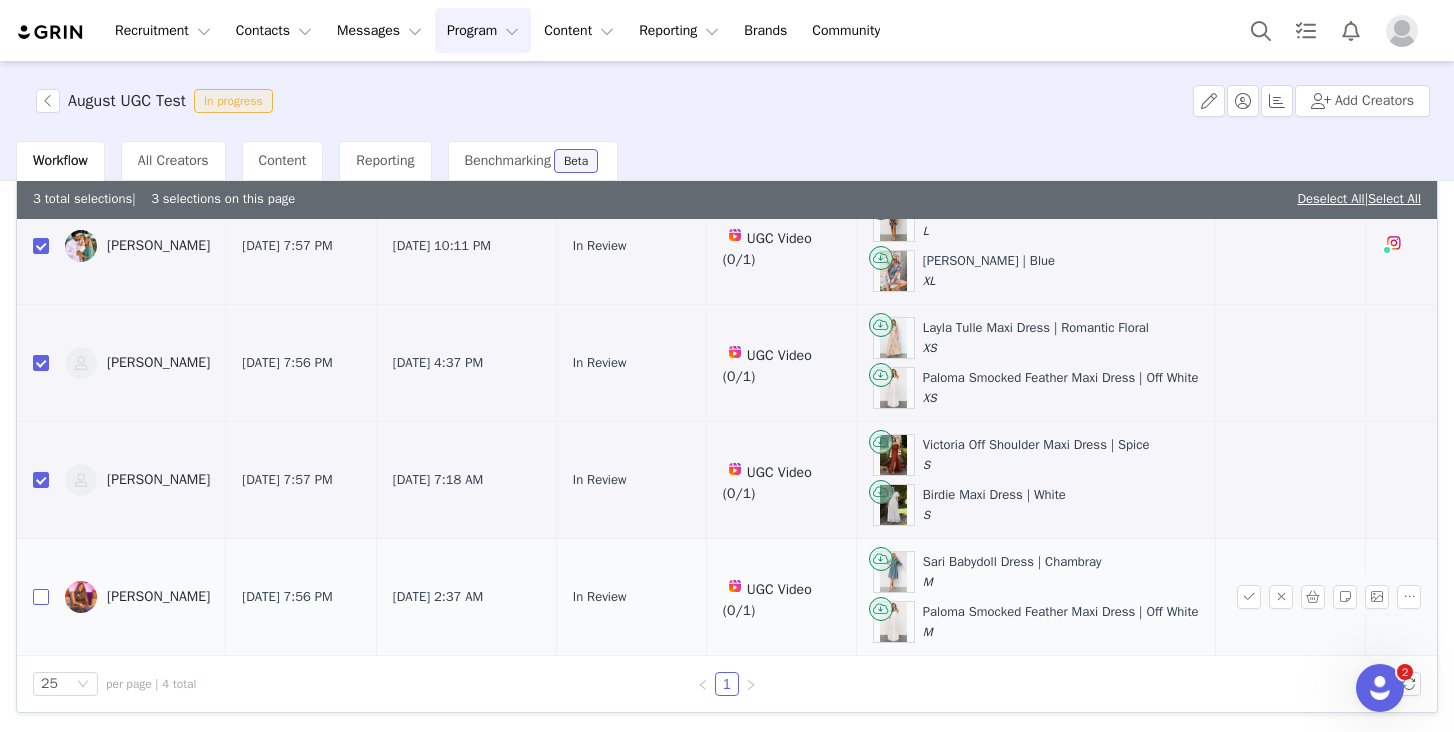click at bounding box center [41, 597] 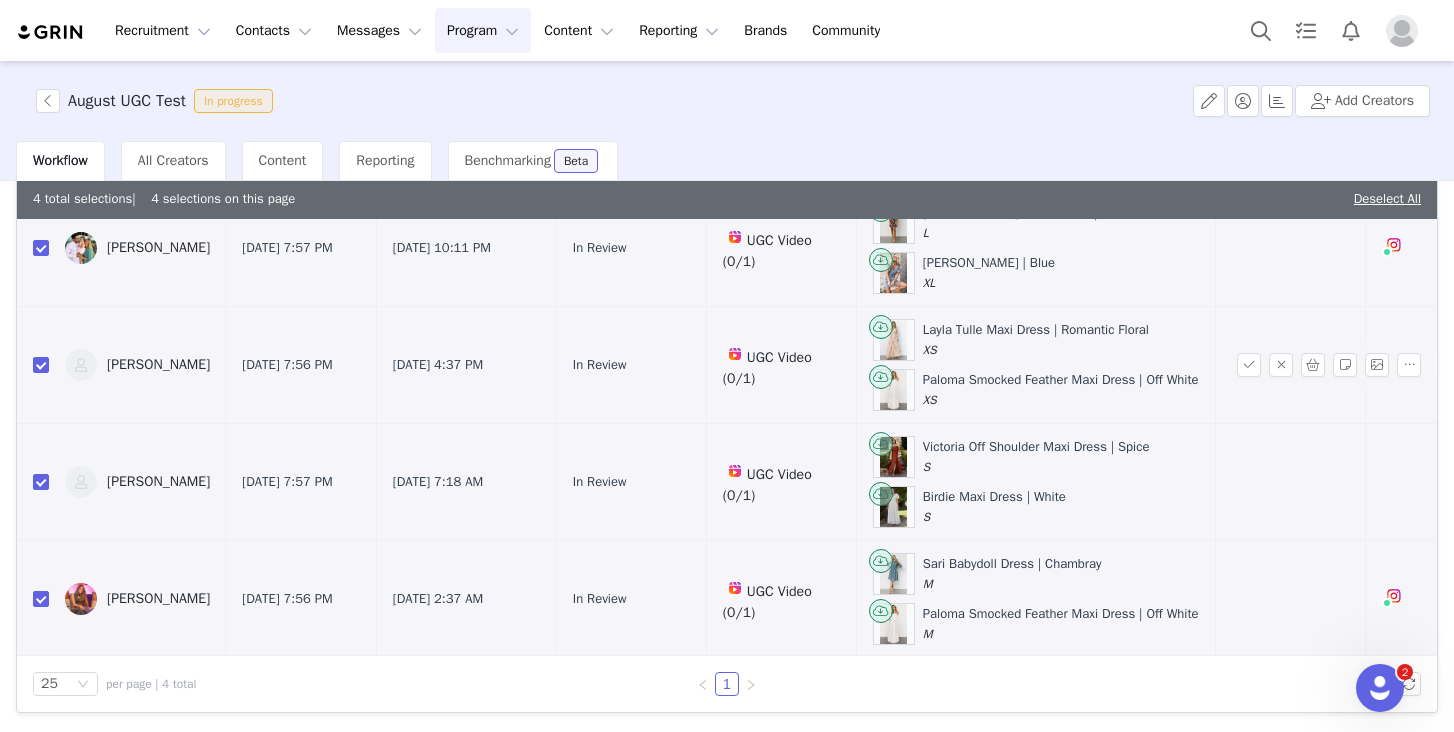 scroll, scrollTop: 0, scrollLeft: 0, axis: both 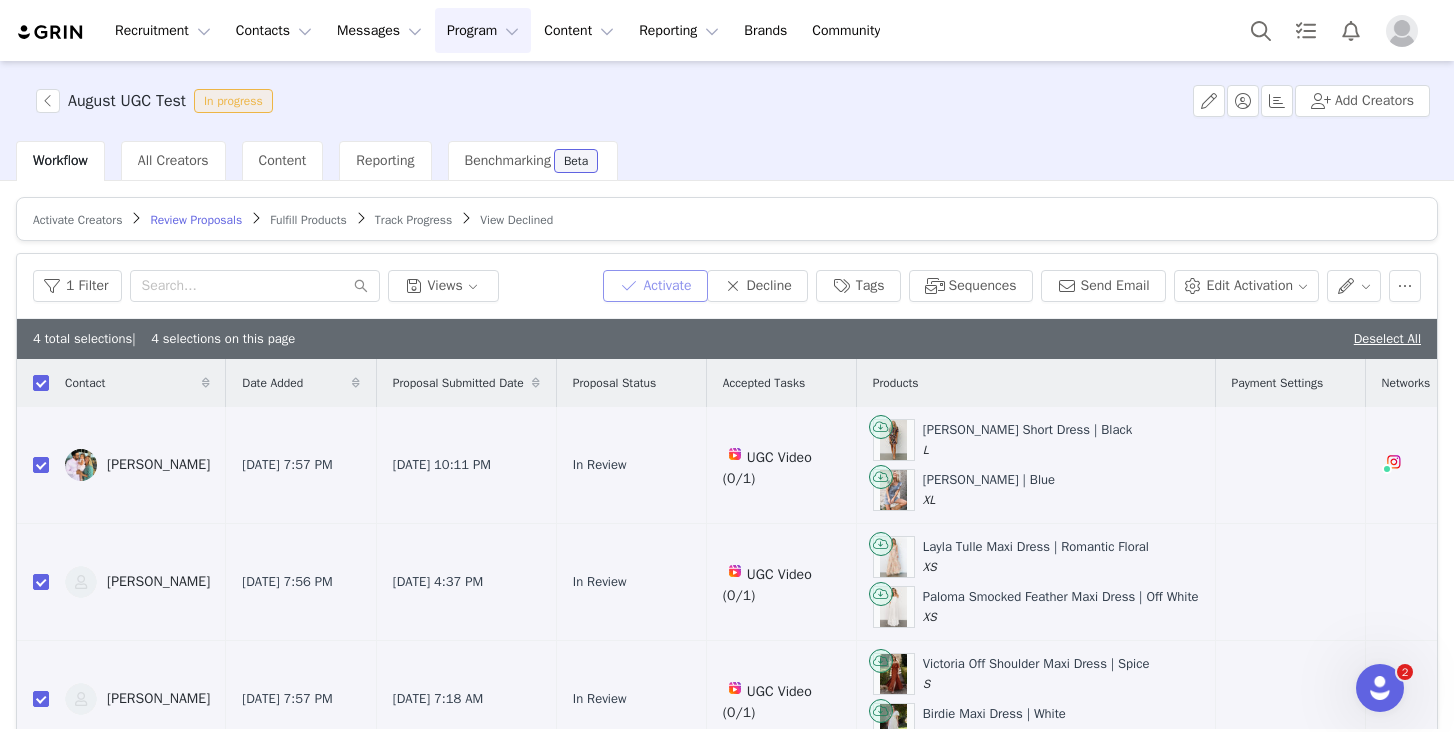 click on "Activate" at bounding box center [655, 286] 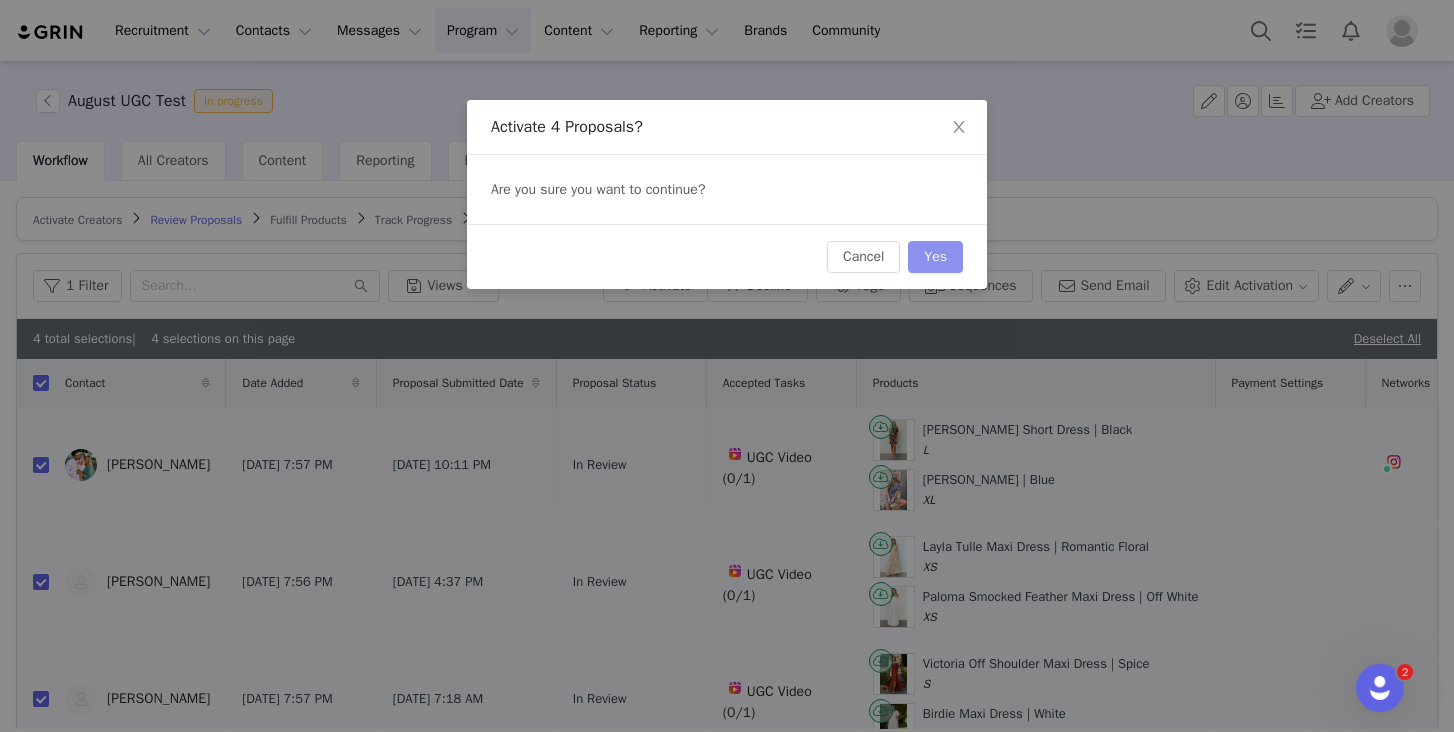 click on "Yes" at bounding box center [935, 257] 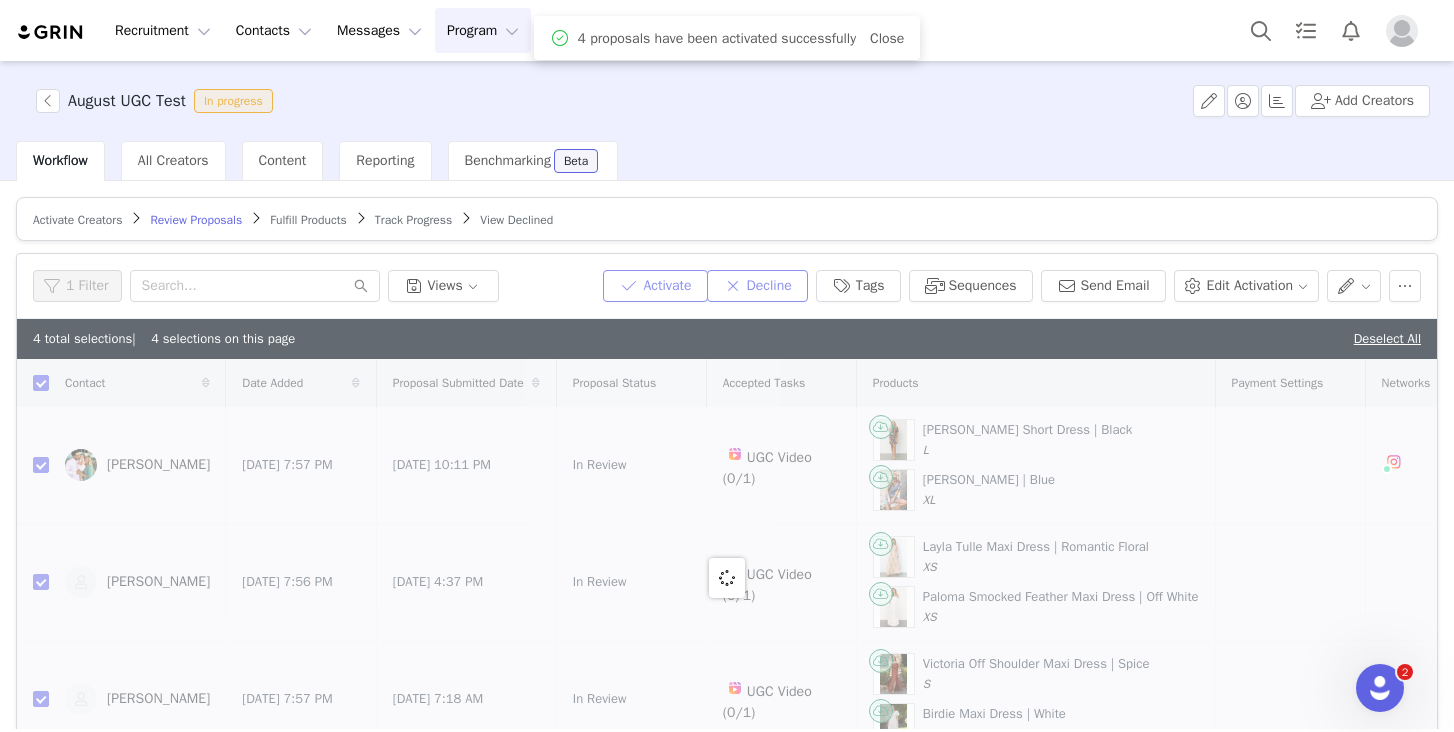 checkbox on "false" 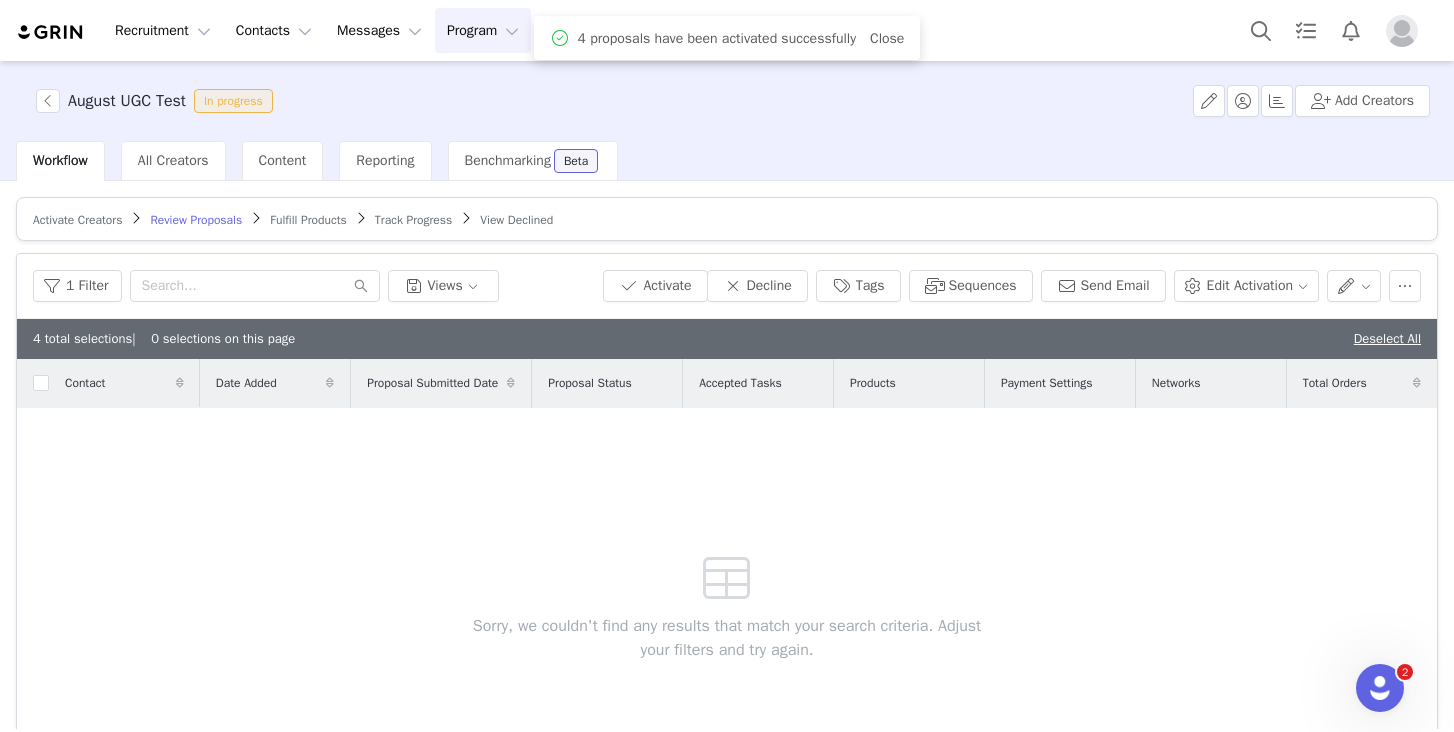 click on "Fulfill Products" at bounding box center [308, 220] 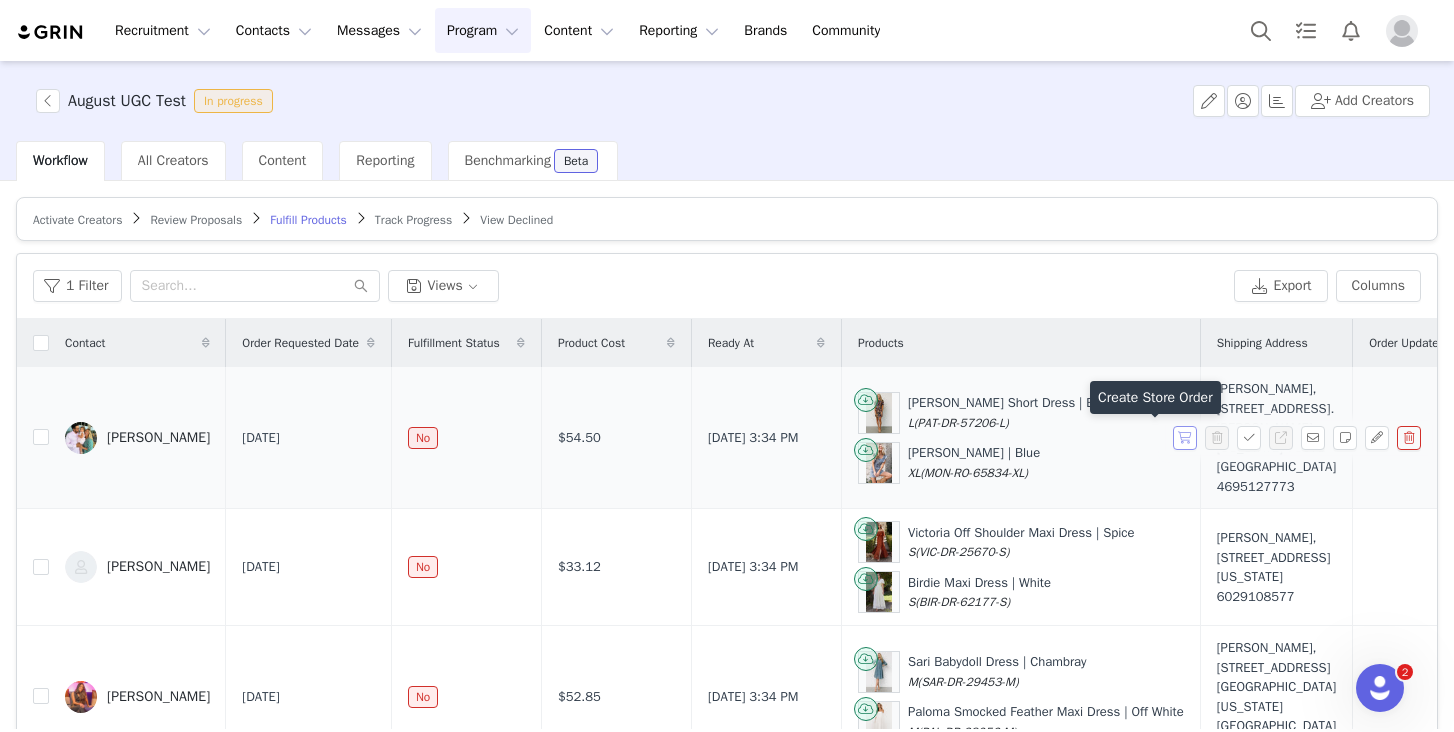 click at bounding box center (1185, 438) 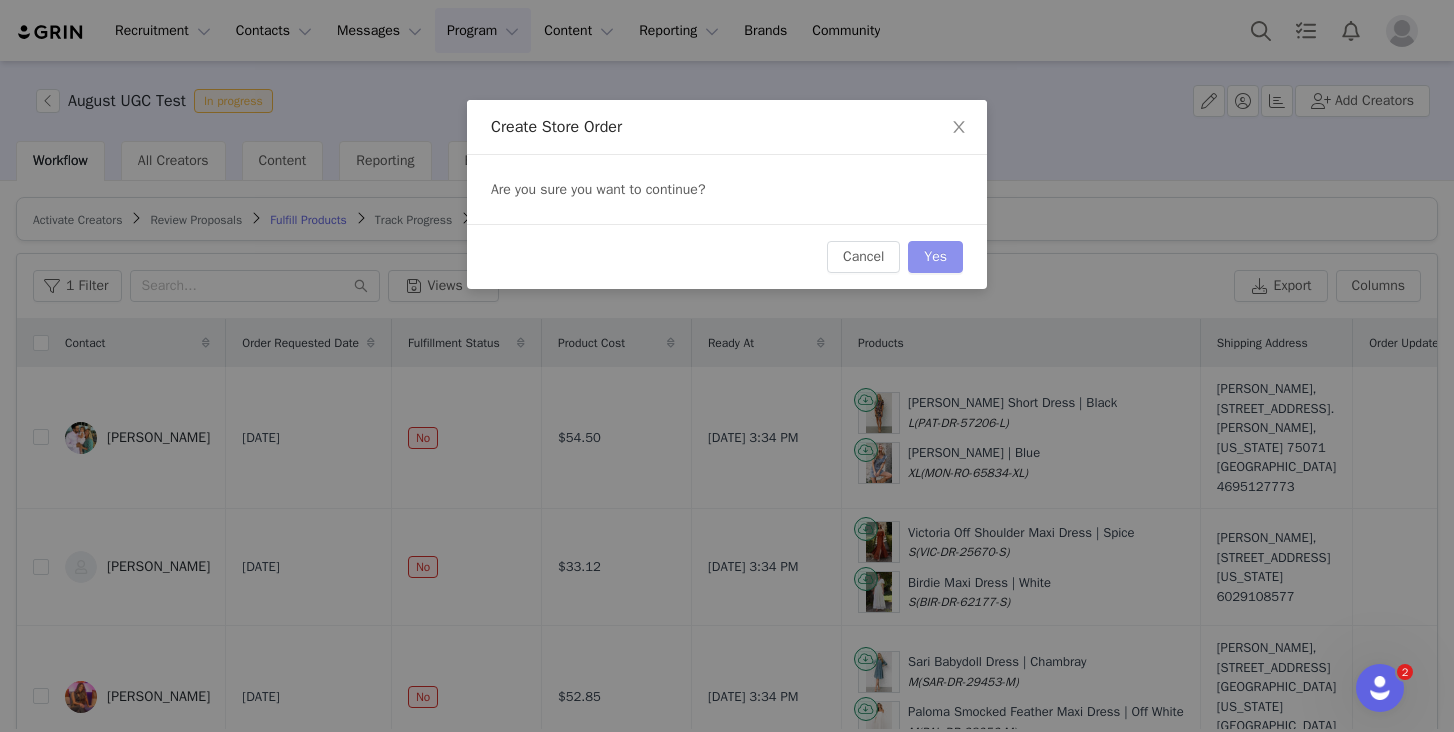 click on "Yes" at bounding box center (935, 257) 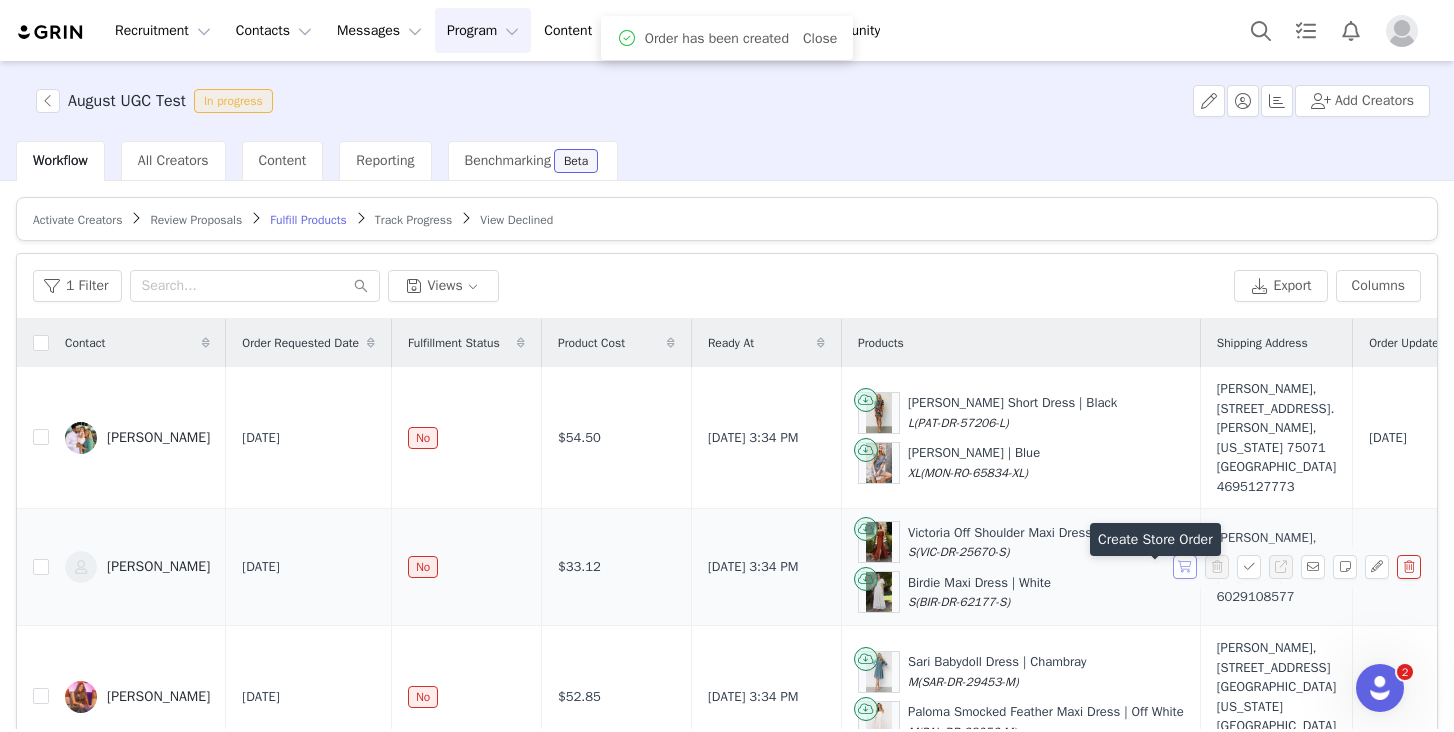 click at bounding box center [1185, 567] 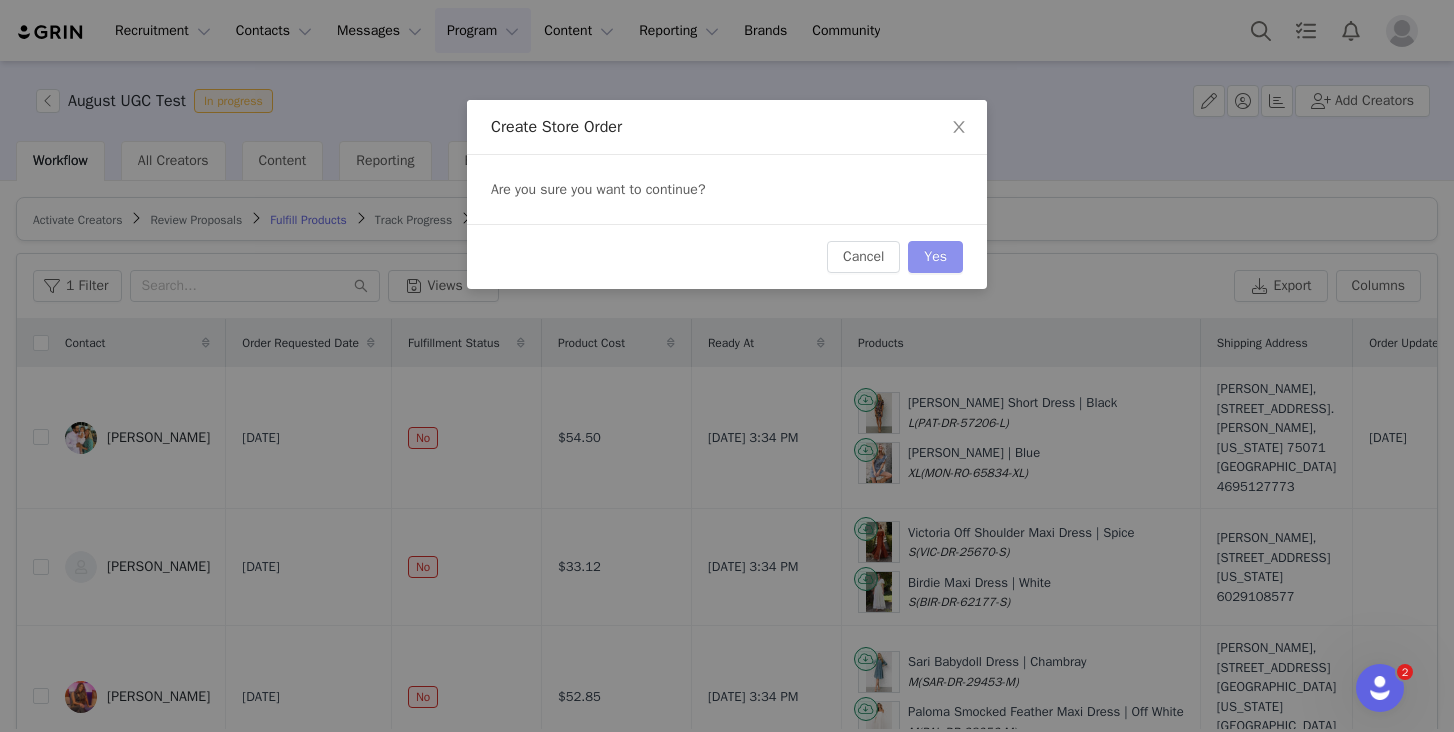click on "Yes" at bounding box center [935, 257] 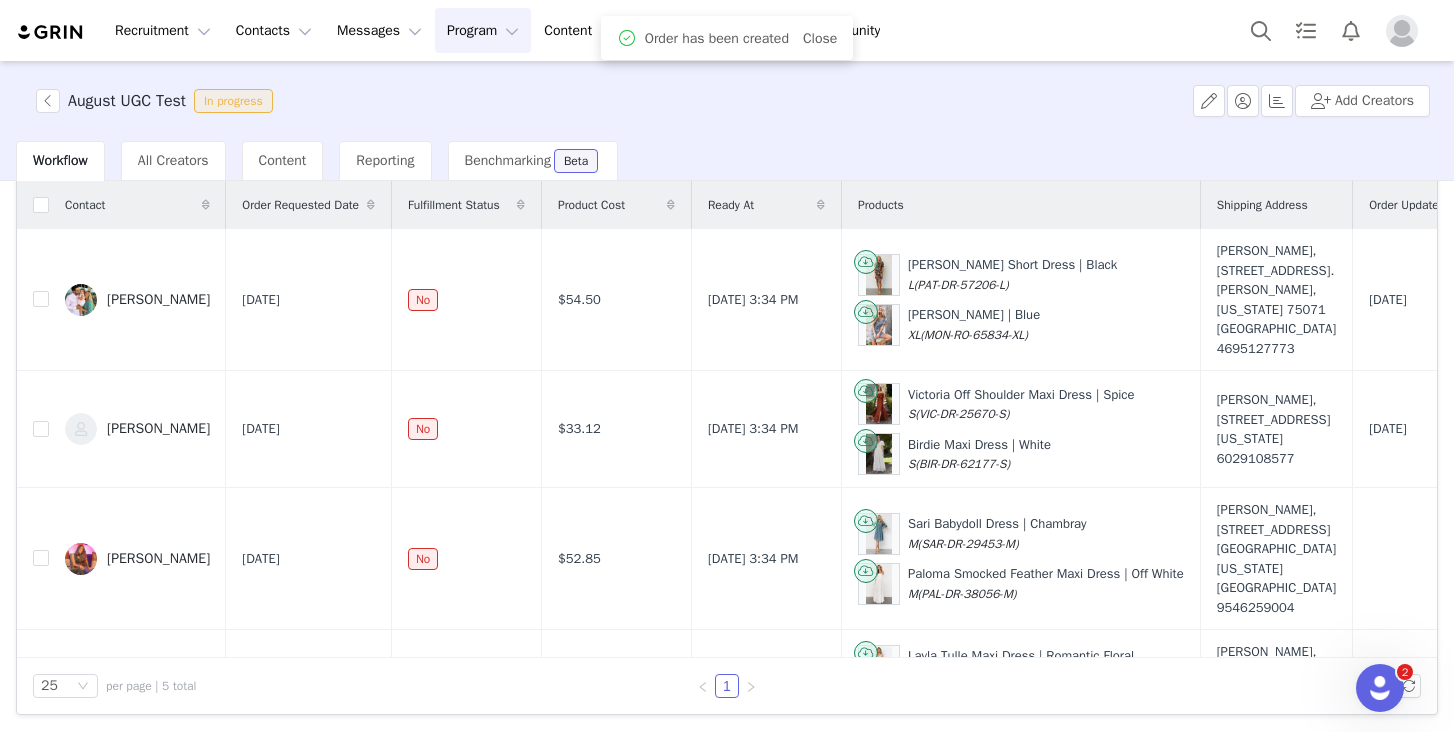 scroll, scrollTop: 140, scrollLeft: 0, axis: vertical 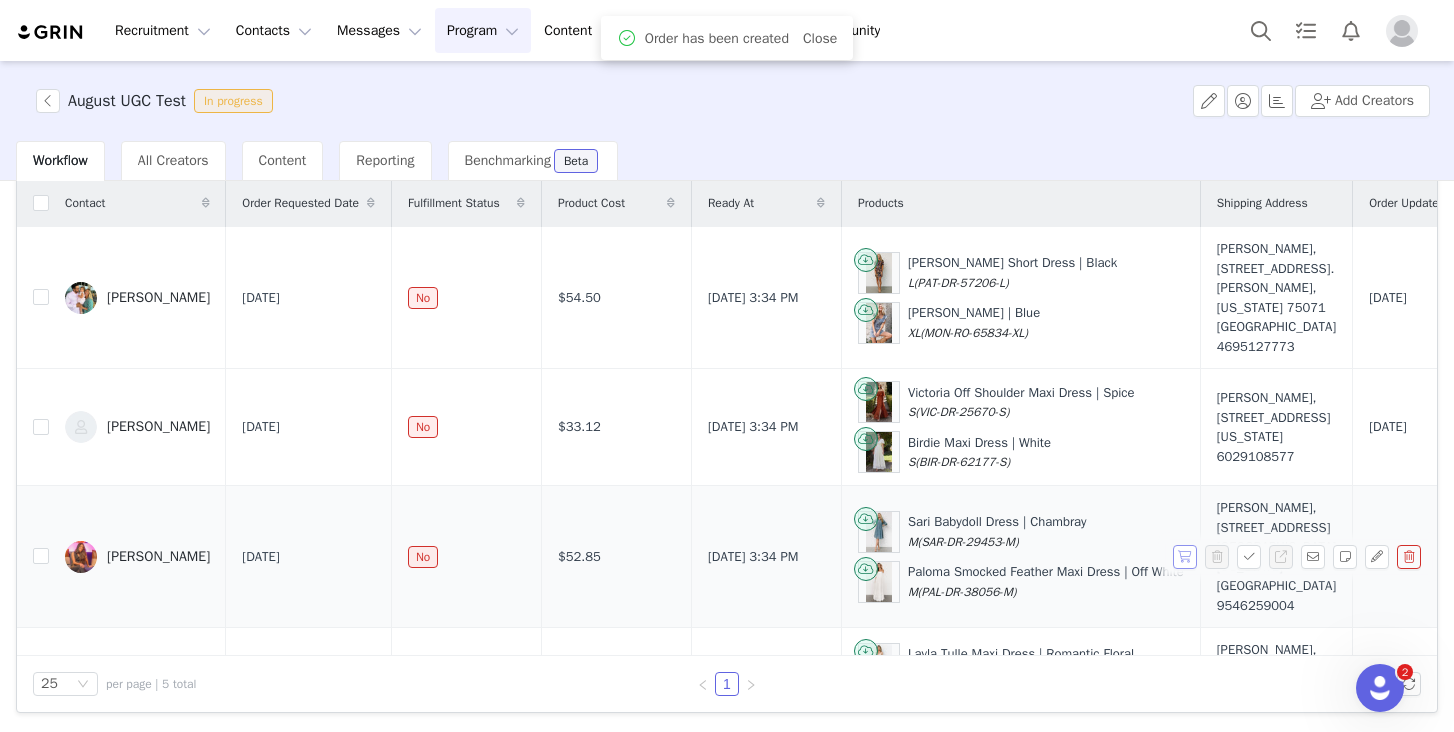 click at bounding box center (1185, 557) 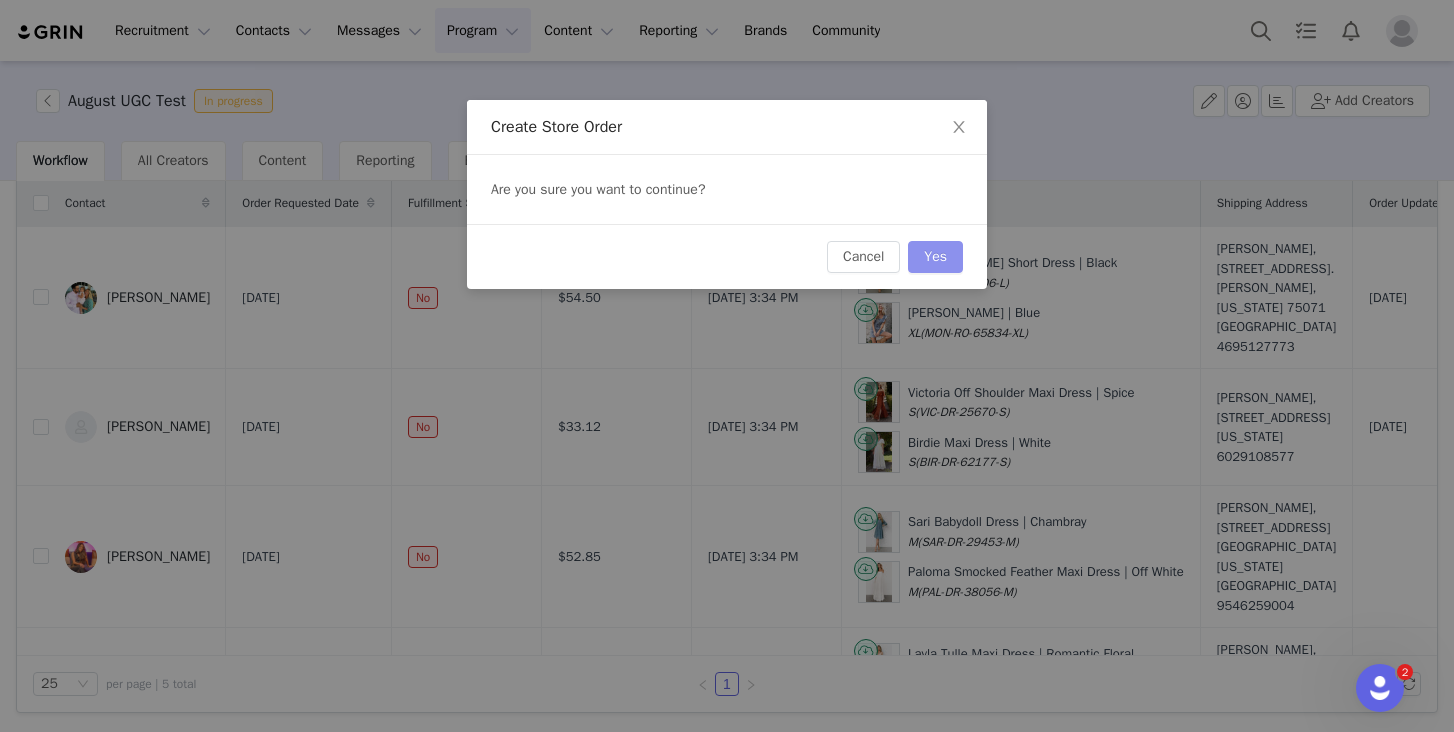 click on "Yes" at bounding box center (935, 257) 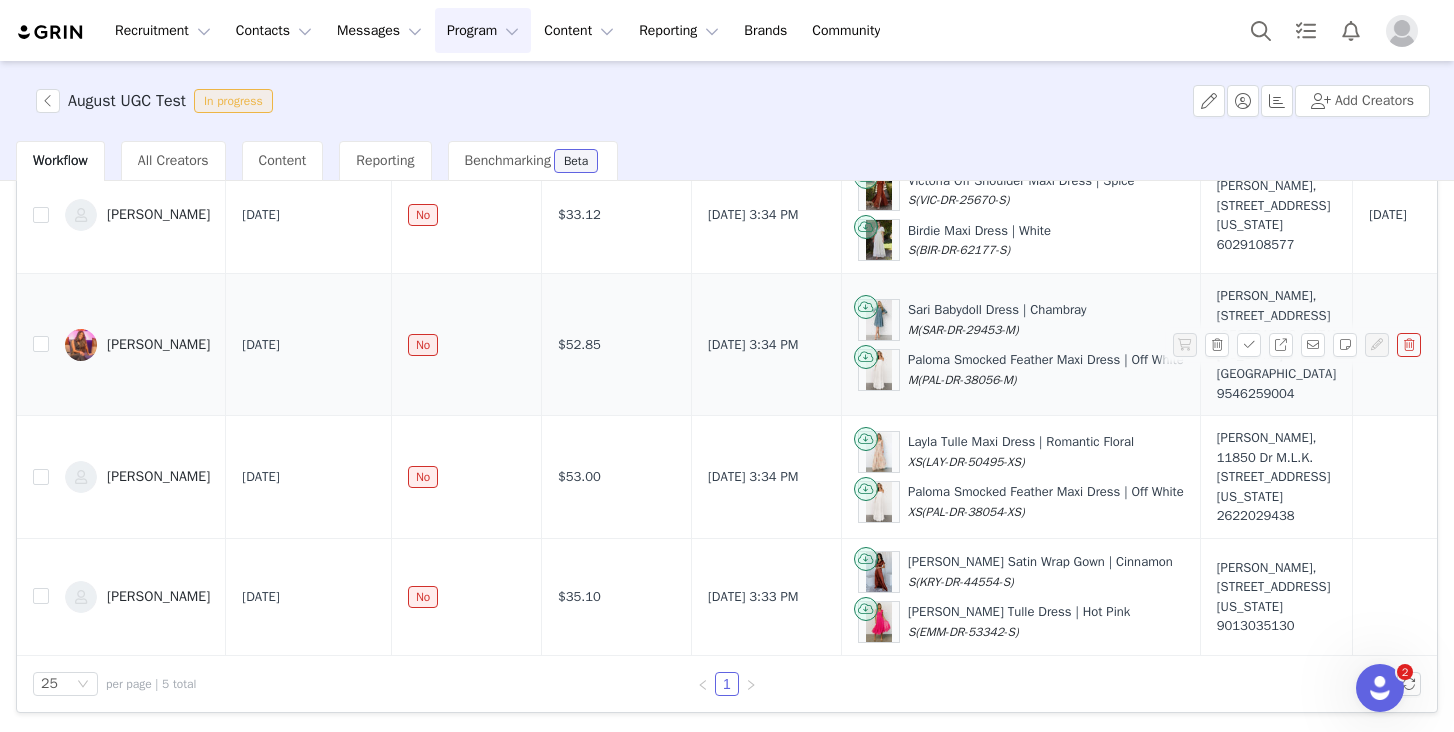 scroll, scrollTop: 316, scrollLeft: 0, axis: vertical 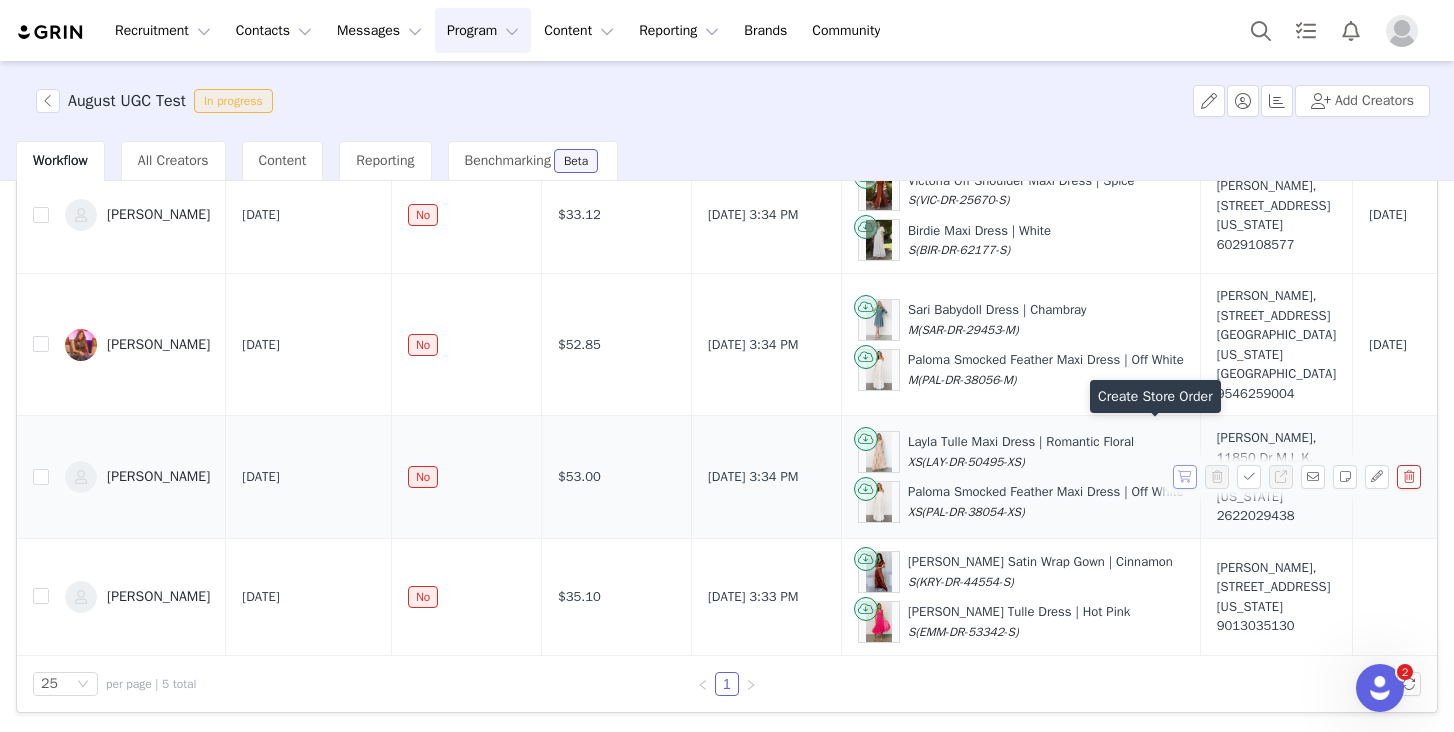 click at bounding box center [1185, 477] 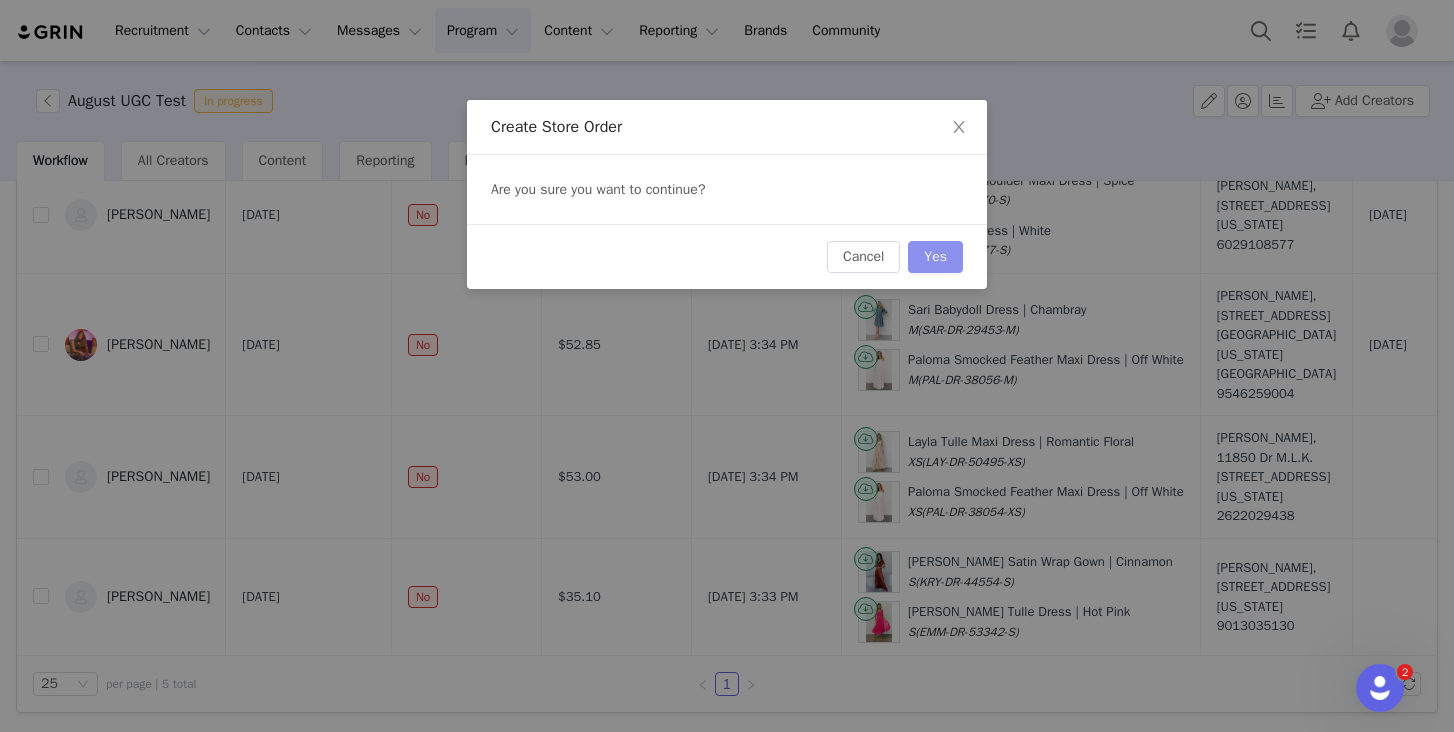 click on "Yes" at bounding box center (935, 257) 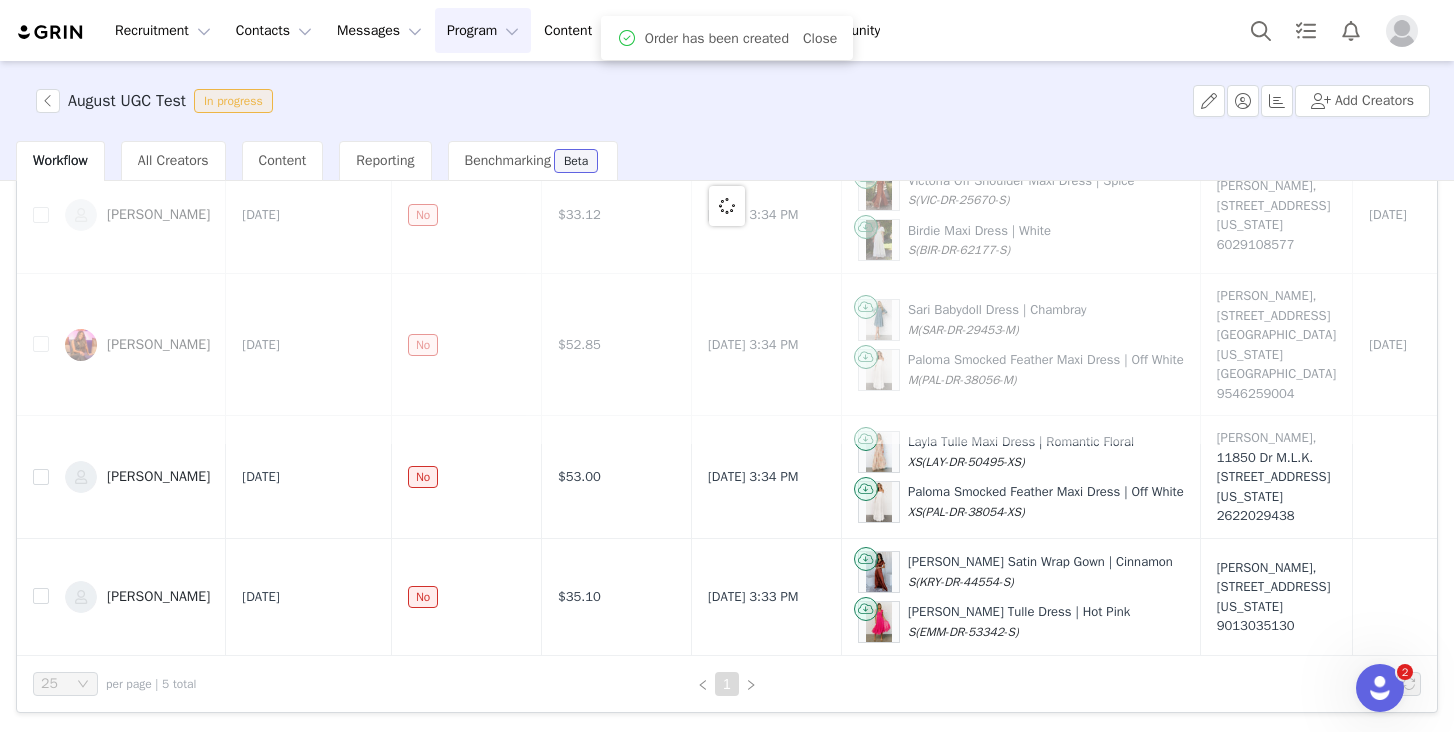 scroll, scrollTop: 0, scrollLeft: 0, axis: both 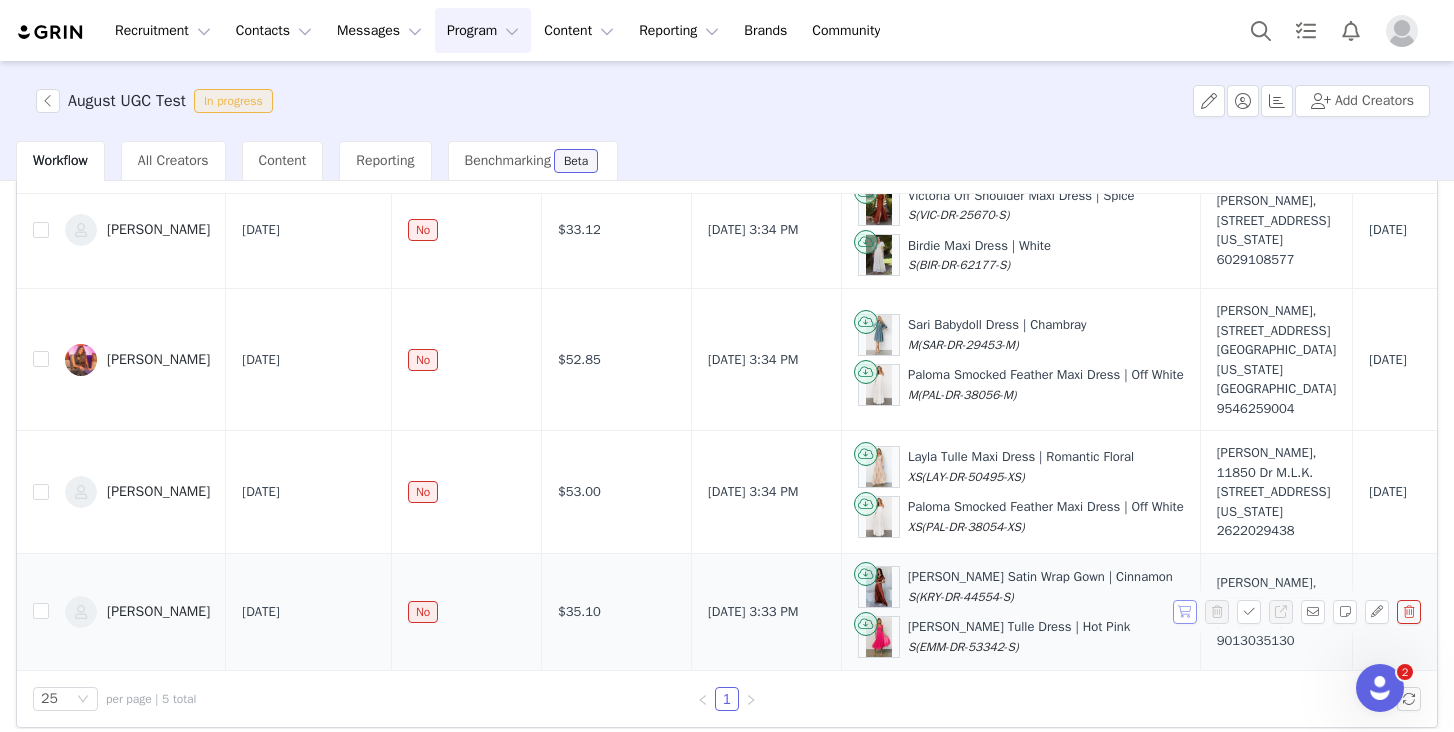 click at bounding box center [1185, 612] 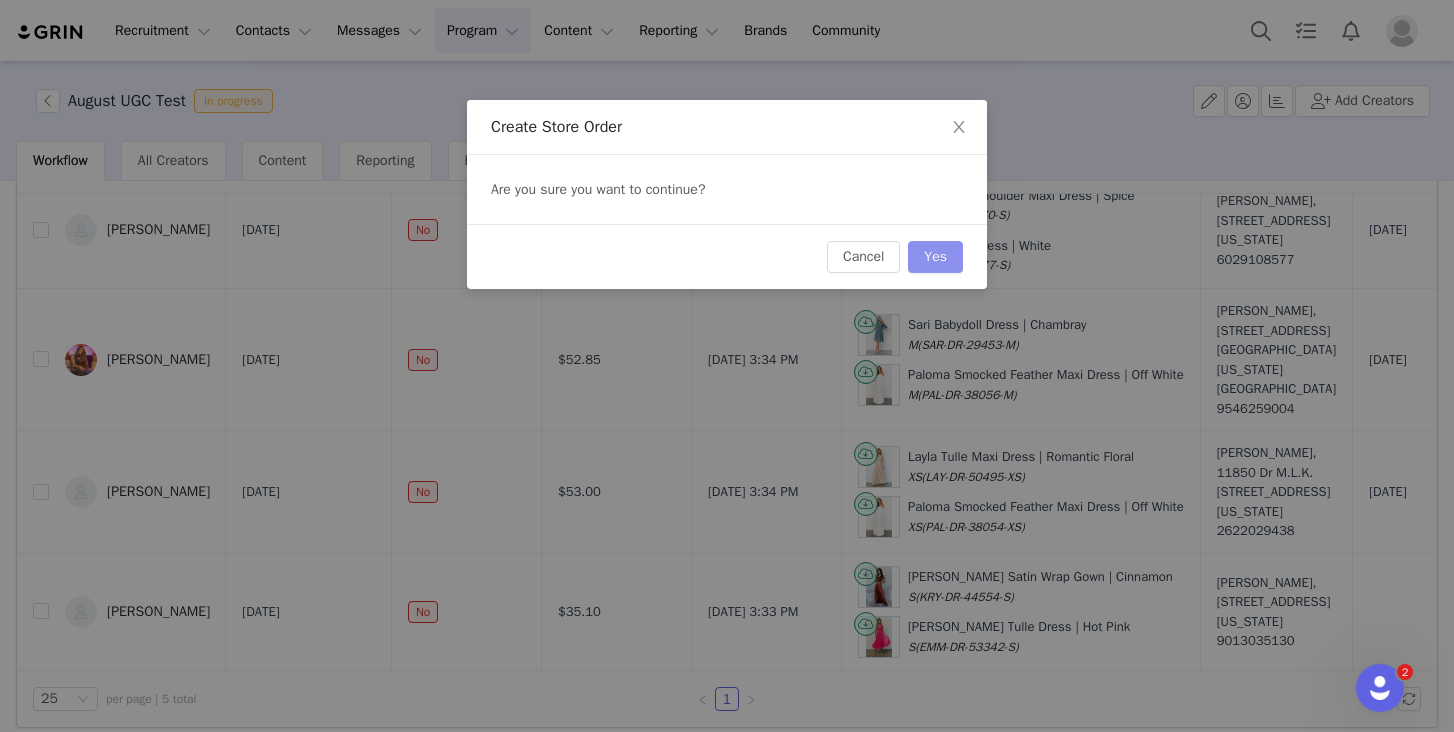 click on "Yes" at bounding box center (935, 257) 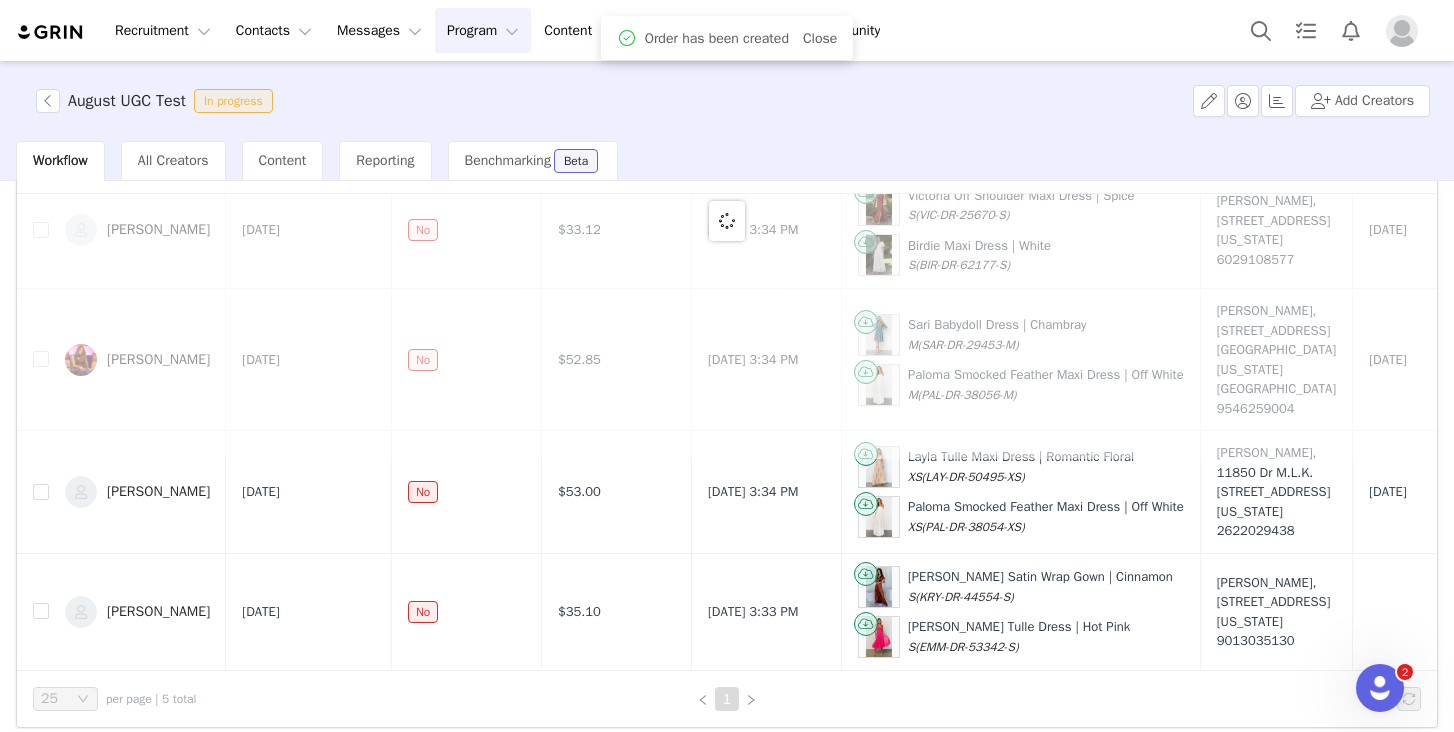 scroll, scrollTop: 0, scrollLeft: 0, axis: both 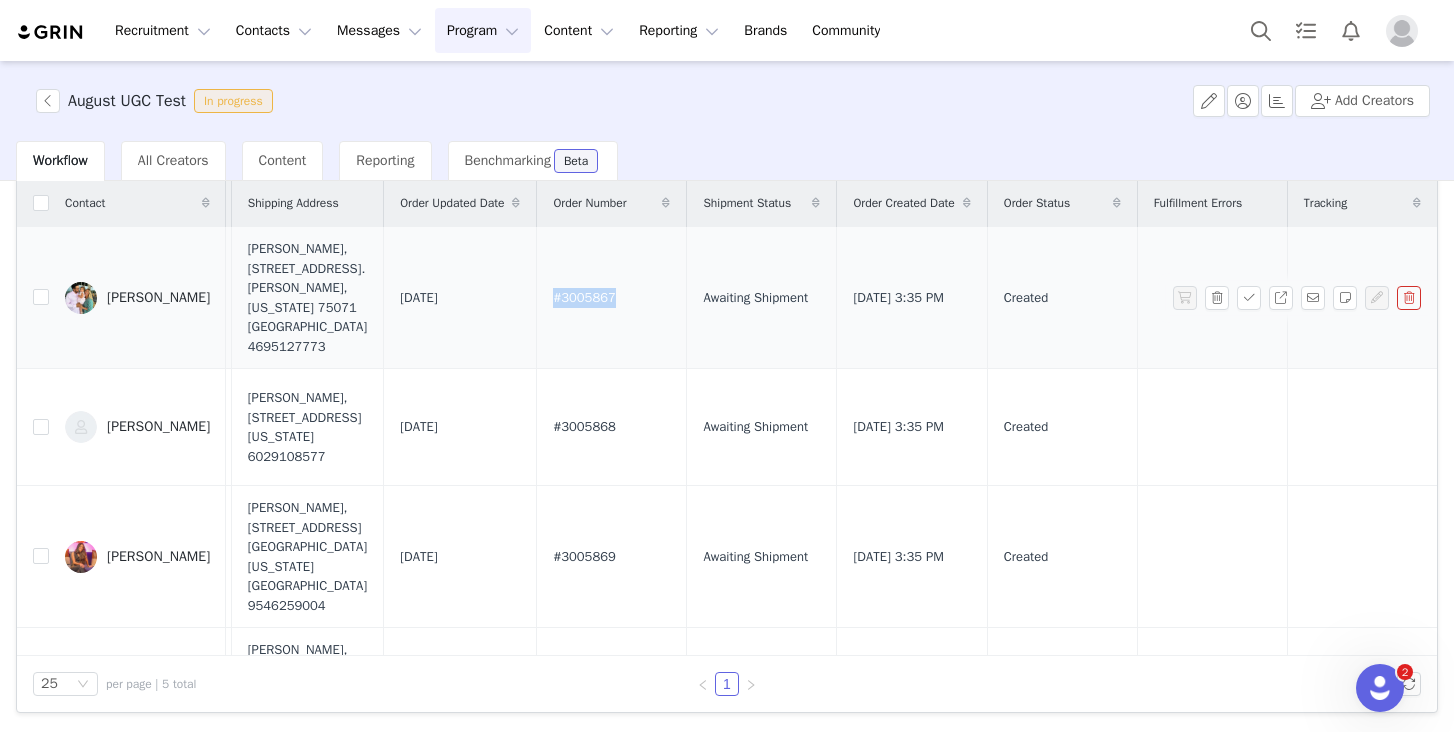 drag, startPoint x: 584, startPoint y: 291, endPoint x: 504, endPoint y: 298, distance: 80.305664 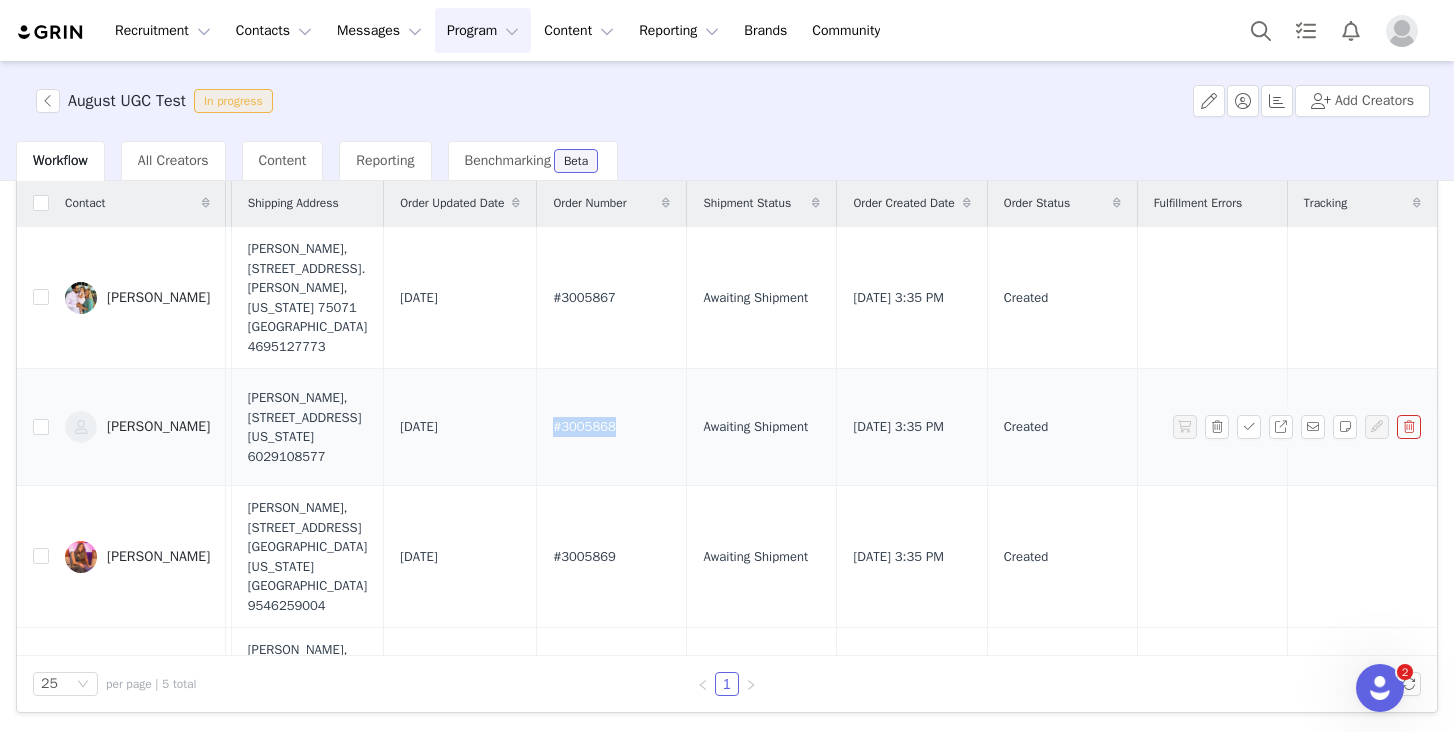 drag, startPoint x: 577, startPoint y: 443, endPoint x: 499, endPoint y: 439, distance: 78.10249 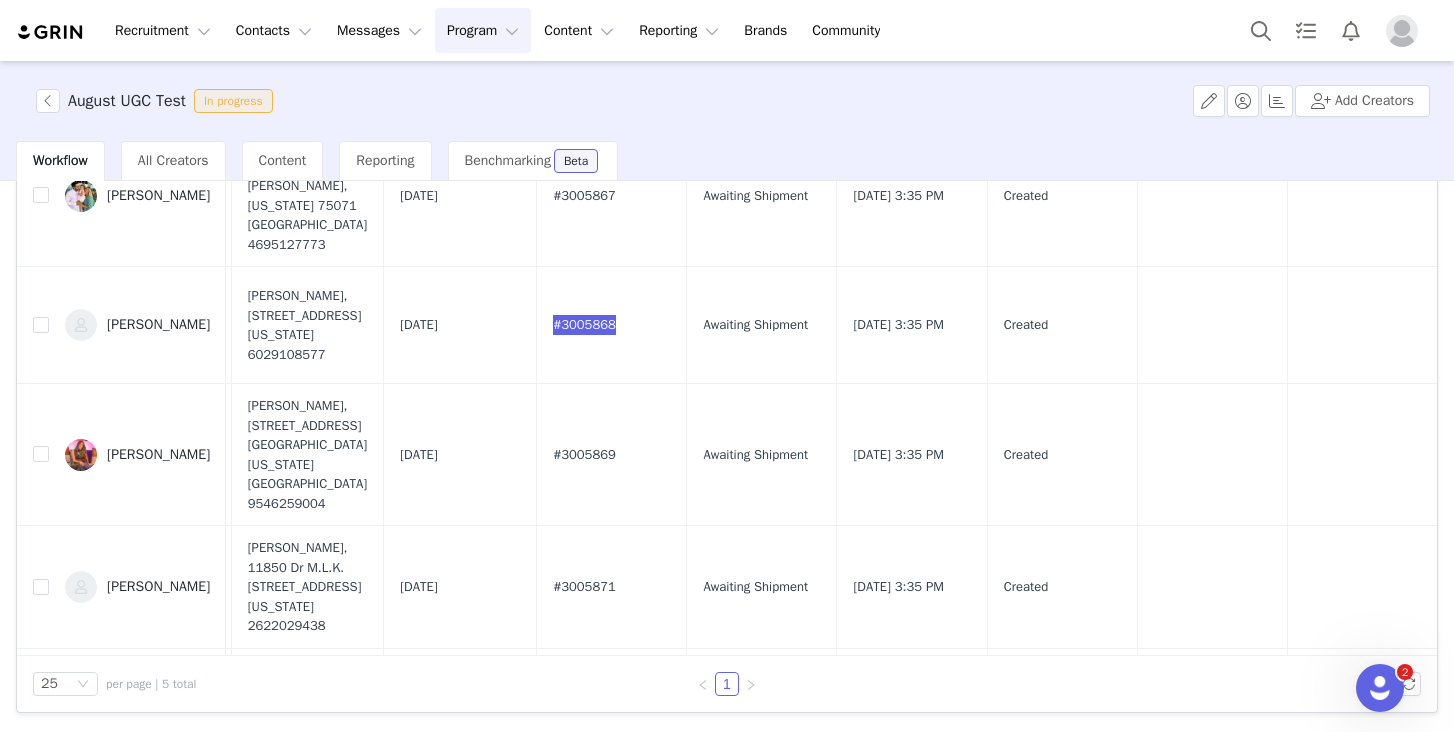 scroll, scrollTop: 106, scrollLeft: 1090, axis: both 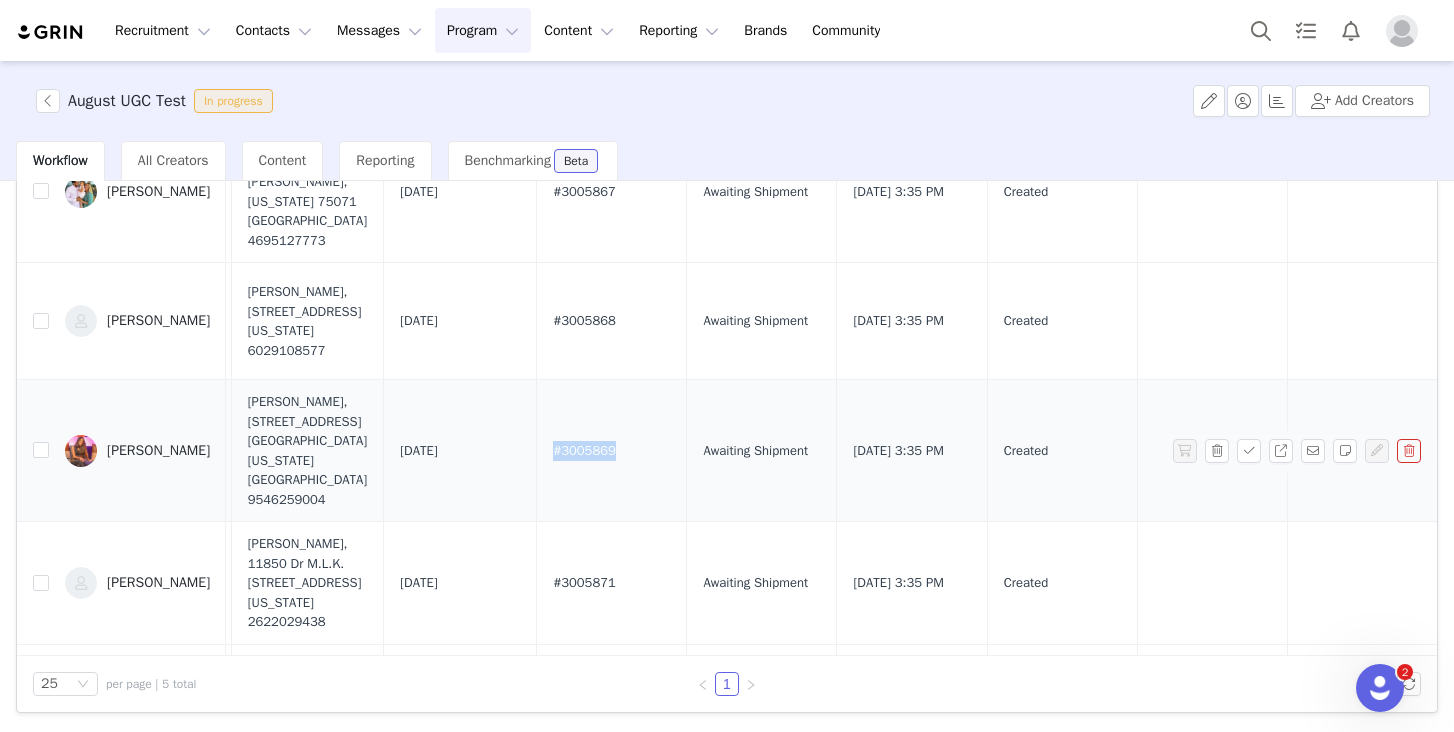 drag, startPoint x: 472, startPoint y: 468, endPoint x: 508, endPoint y: 488, distance: 41.18252 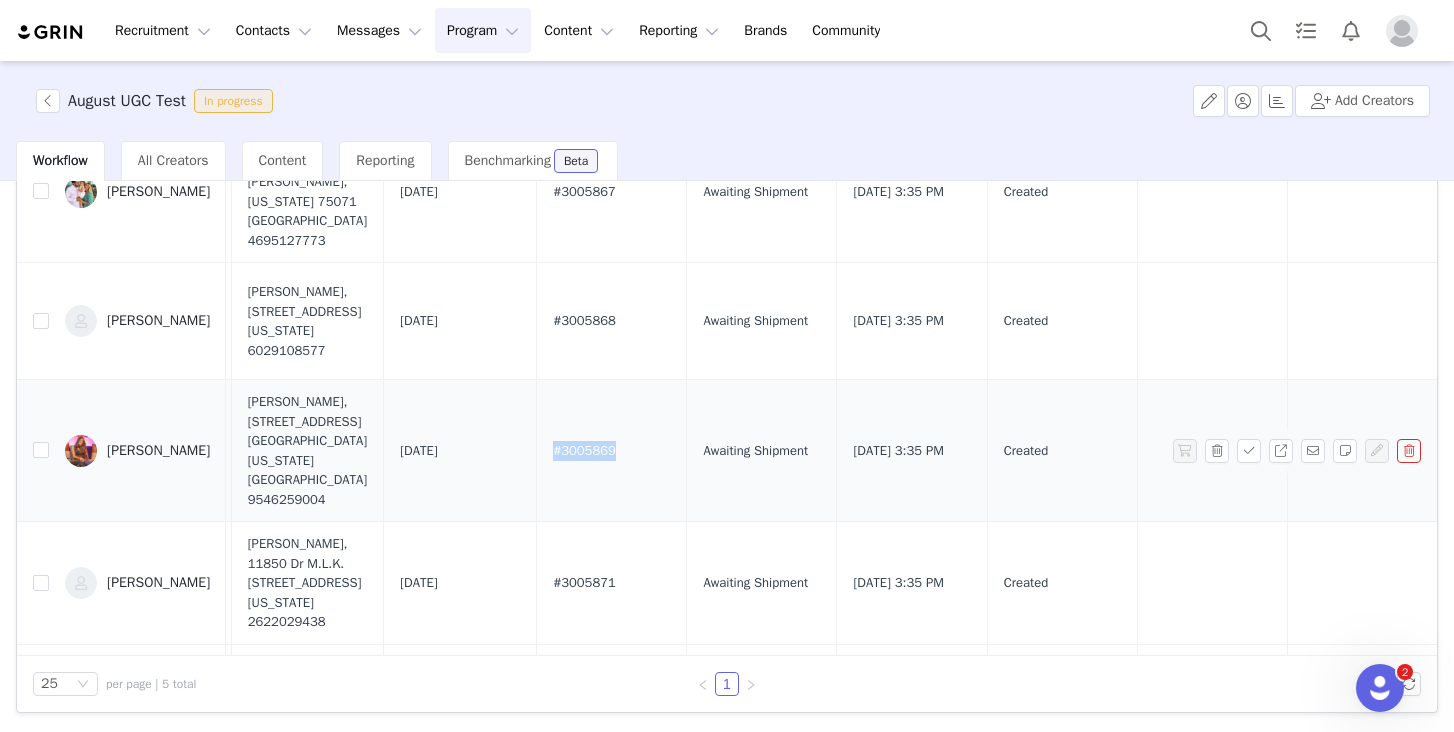 drag, startPoint x: 590, startPoint y: 485, endPoint x: 510, endPoint y: 482, distance: 80.05623 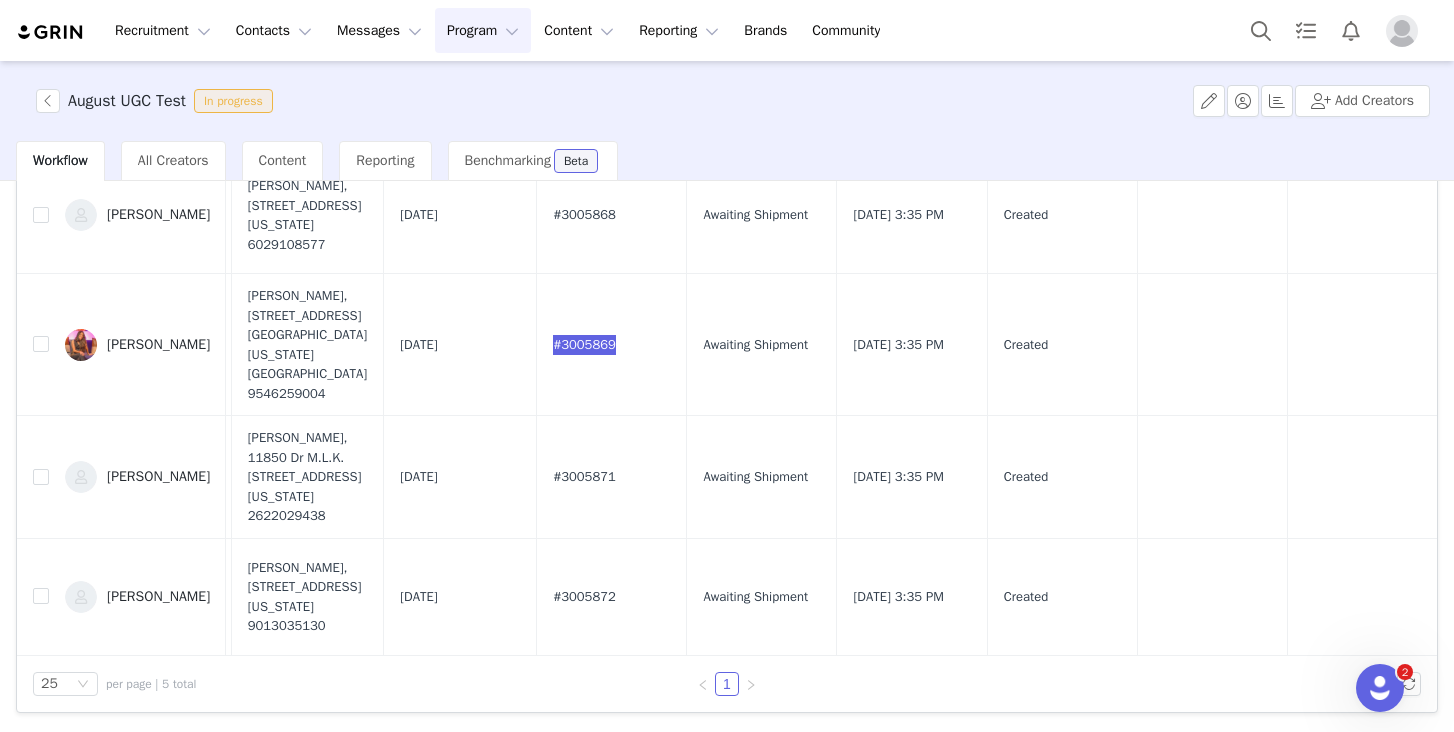 scroll, scrollTop: 336, scrollLeft: 1090, axis: both 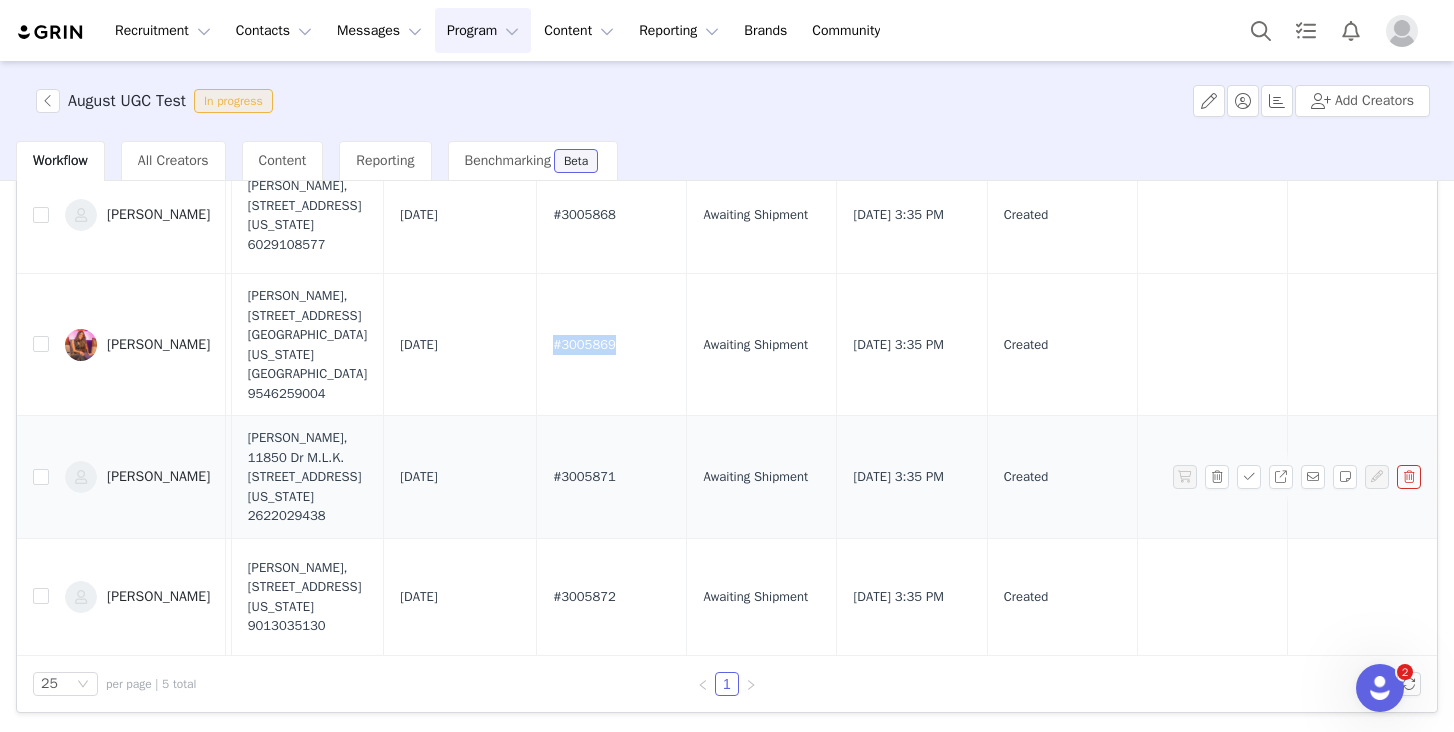 click on "#3005871" at bounding box center (612, 477) 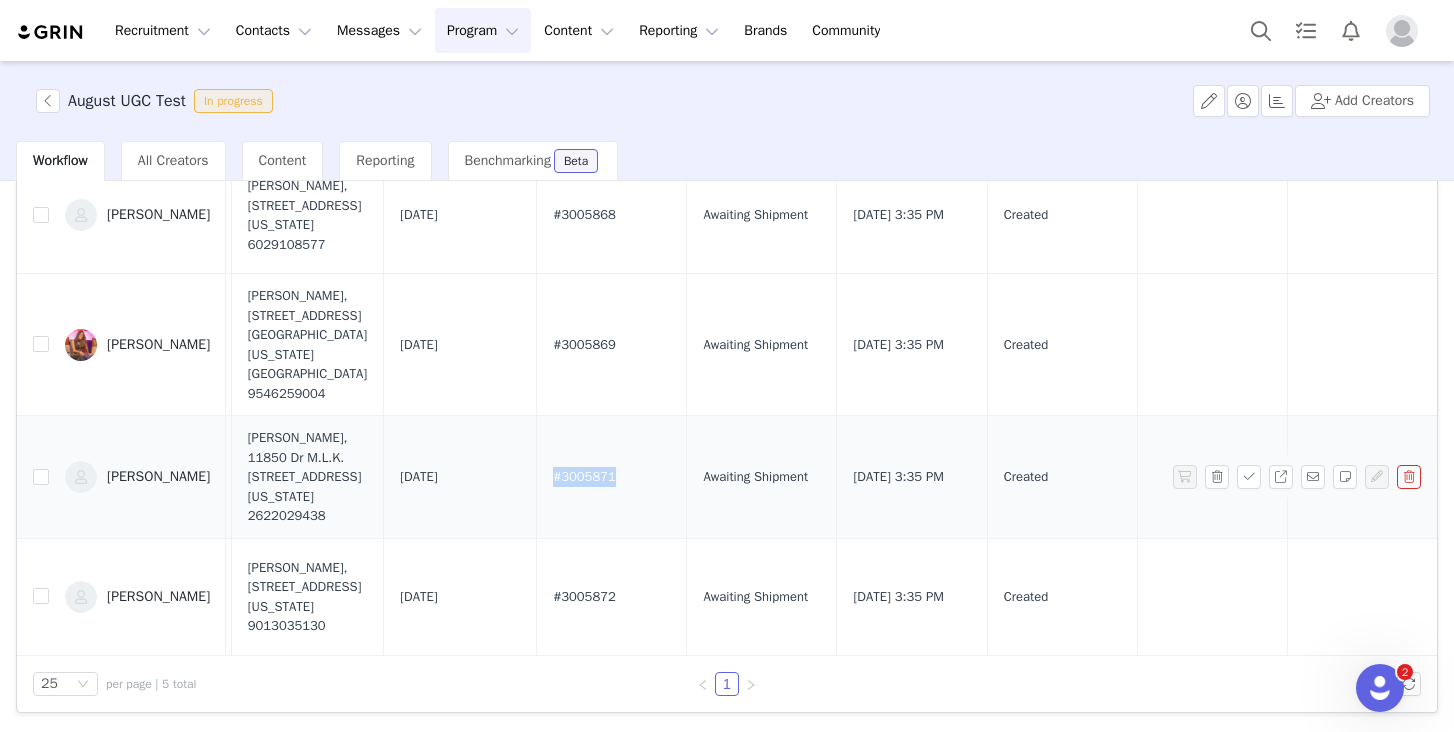 drag, startPoint x: 585, startPoint y: 419, endPoint x: 495, endPoint y: 414, distance: 90.13878 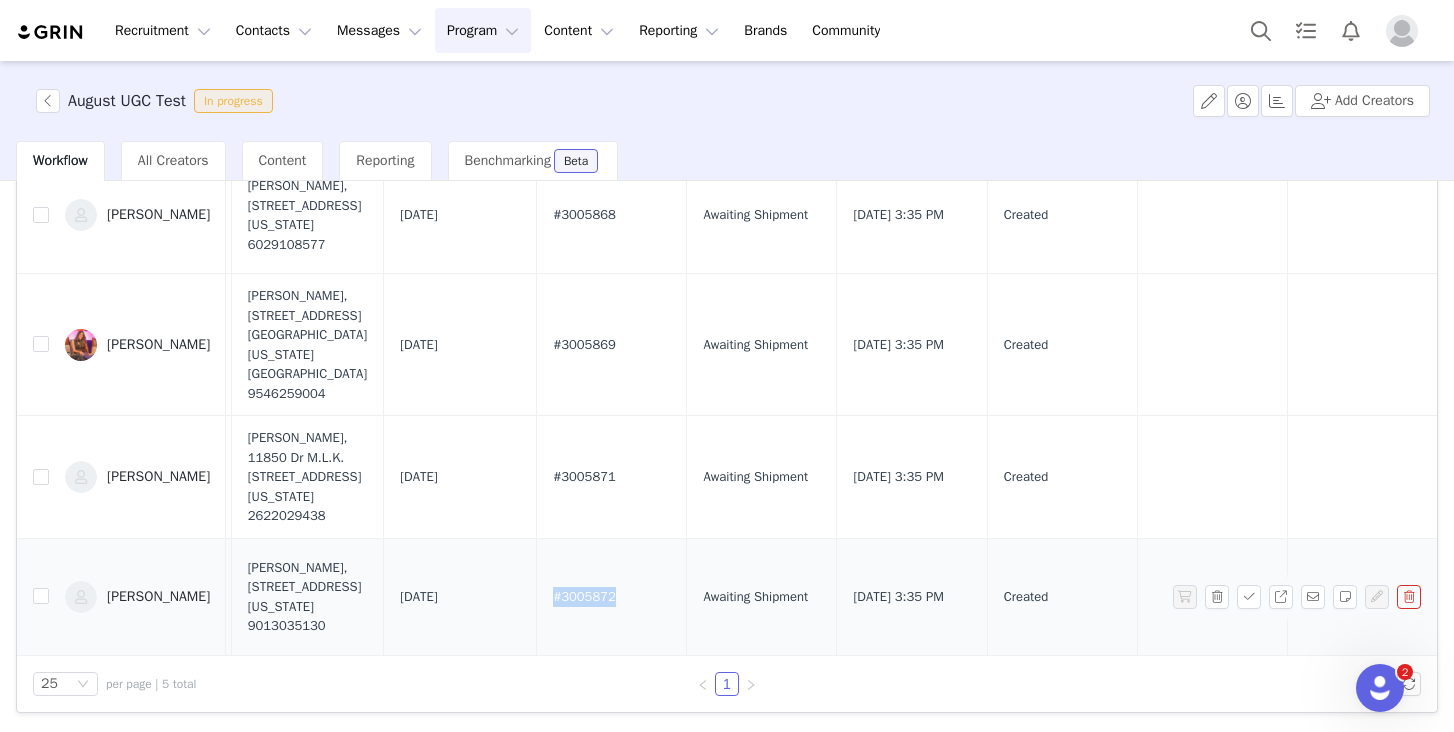 drag, startPoint x: 581, startPoint y: 567, endPoint x: 500, endPoint y: 567, distance: 81 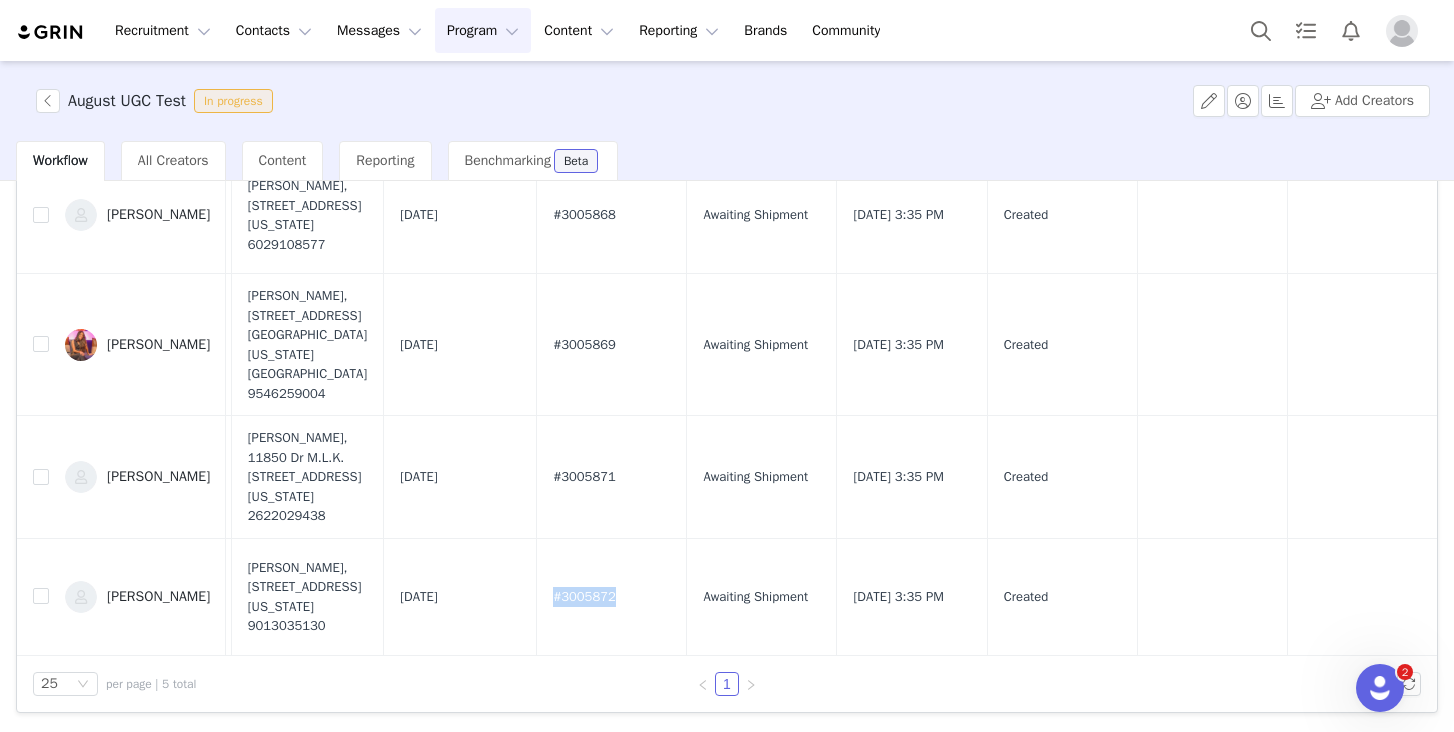 click on "Program Program" at bounding box center [483, 30] 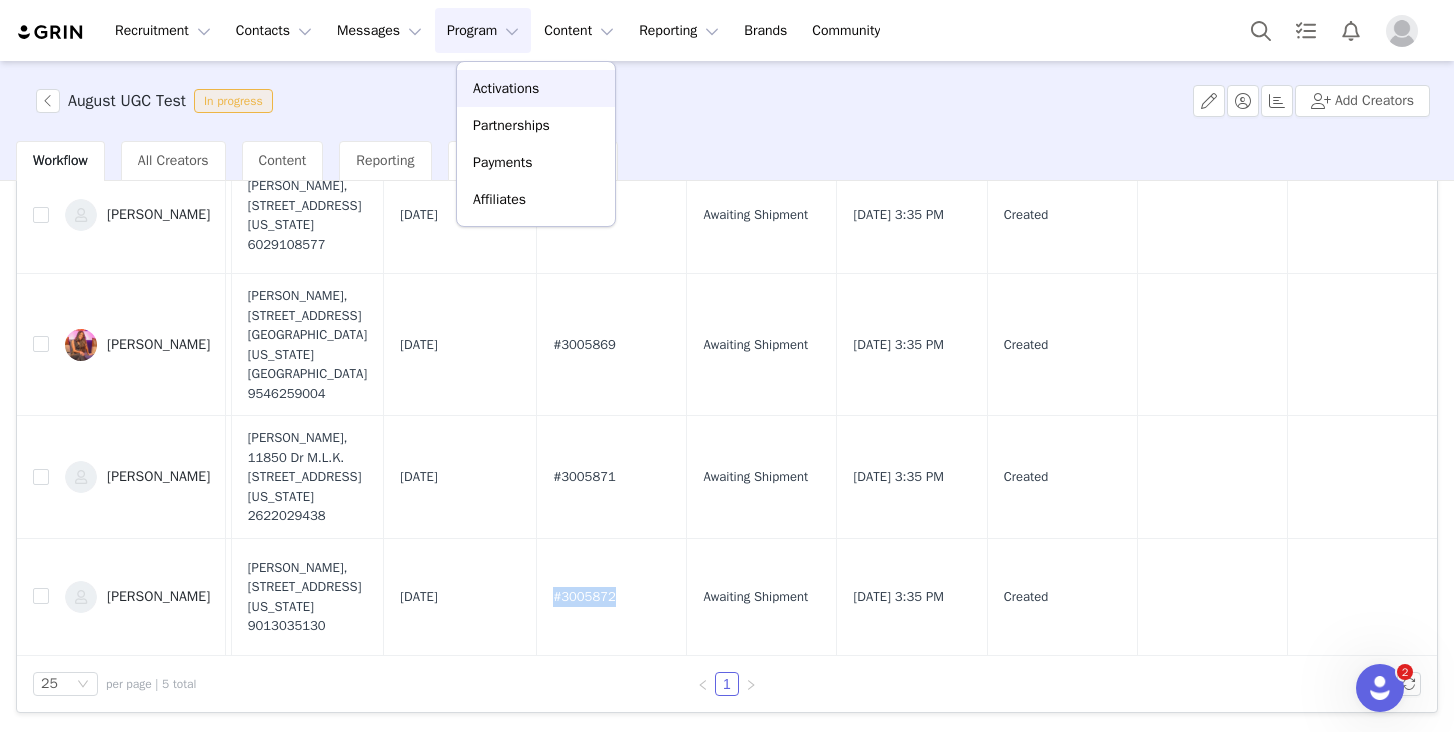 click on "Activations" at bounding box center (506, 88) 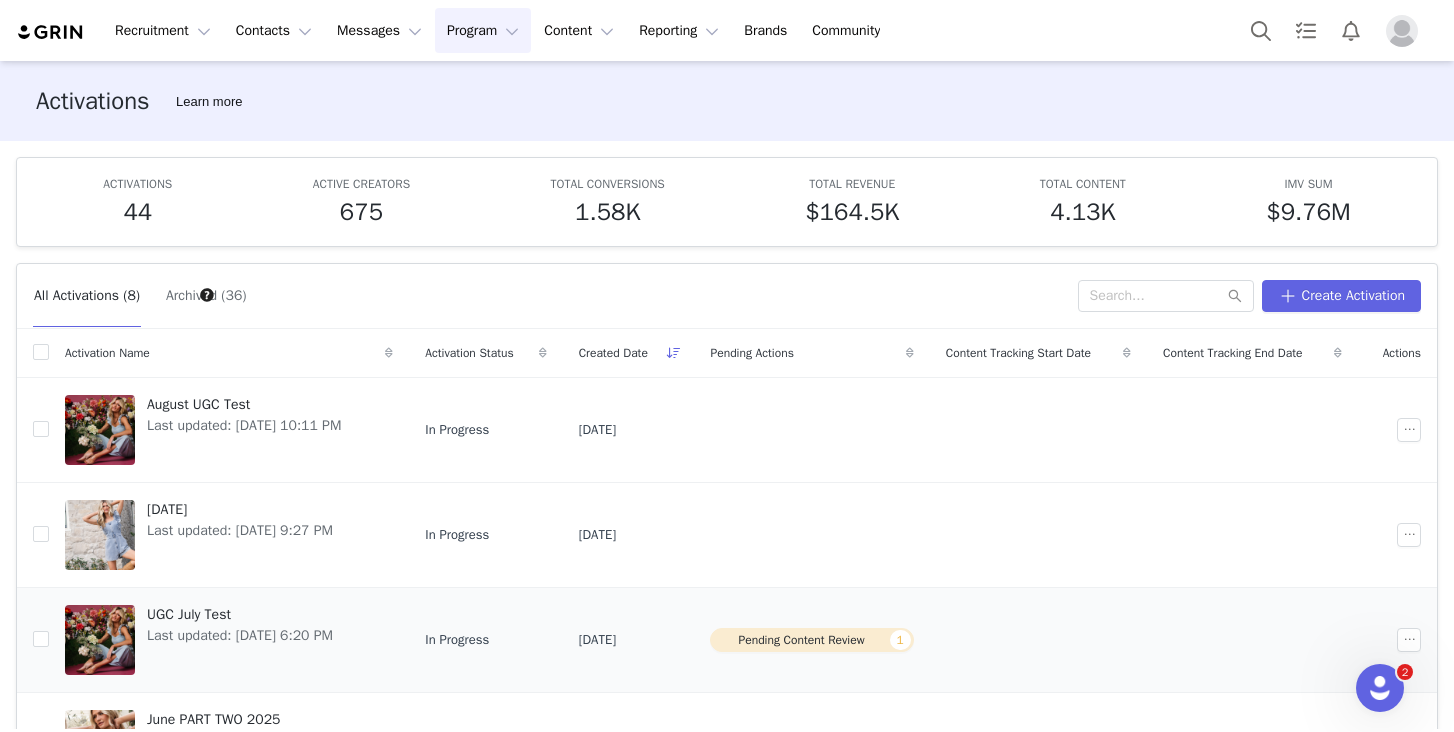 click on "Pending Content Review 1" at bounding box center (811, 639) 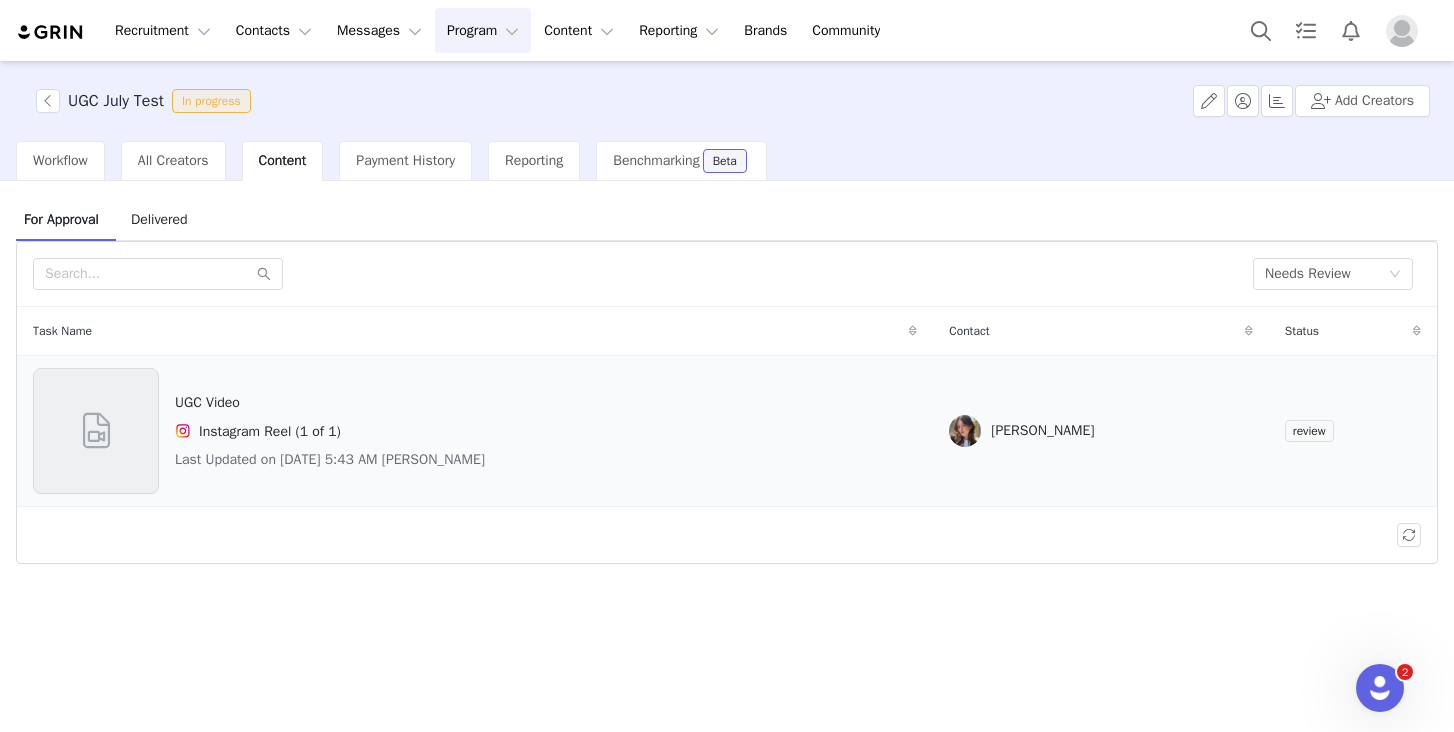click on "review" at bounding box center (1309, 431) 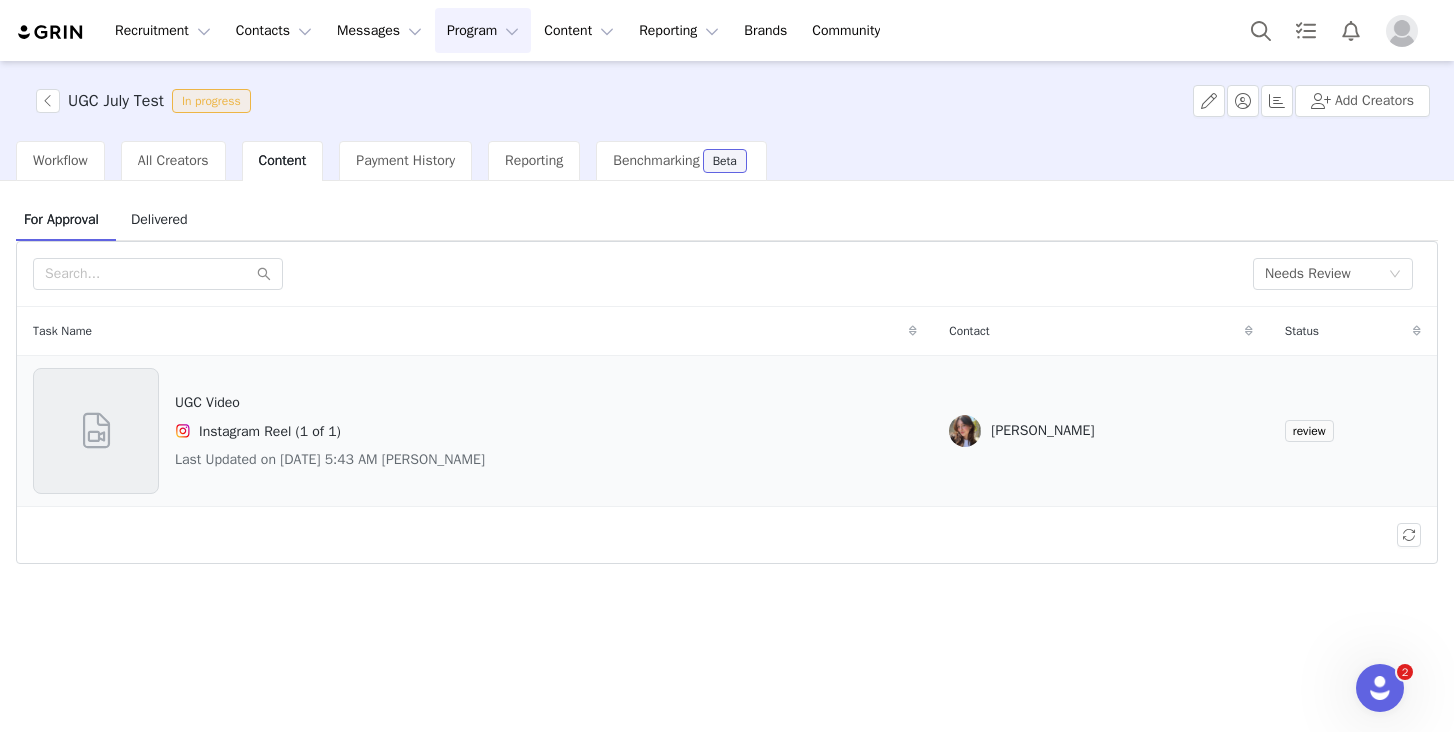 click at bounding box center (96, 431) 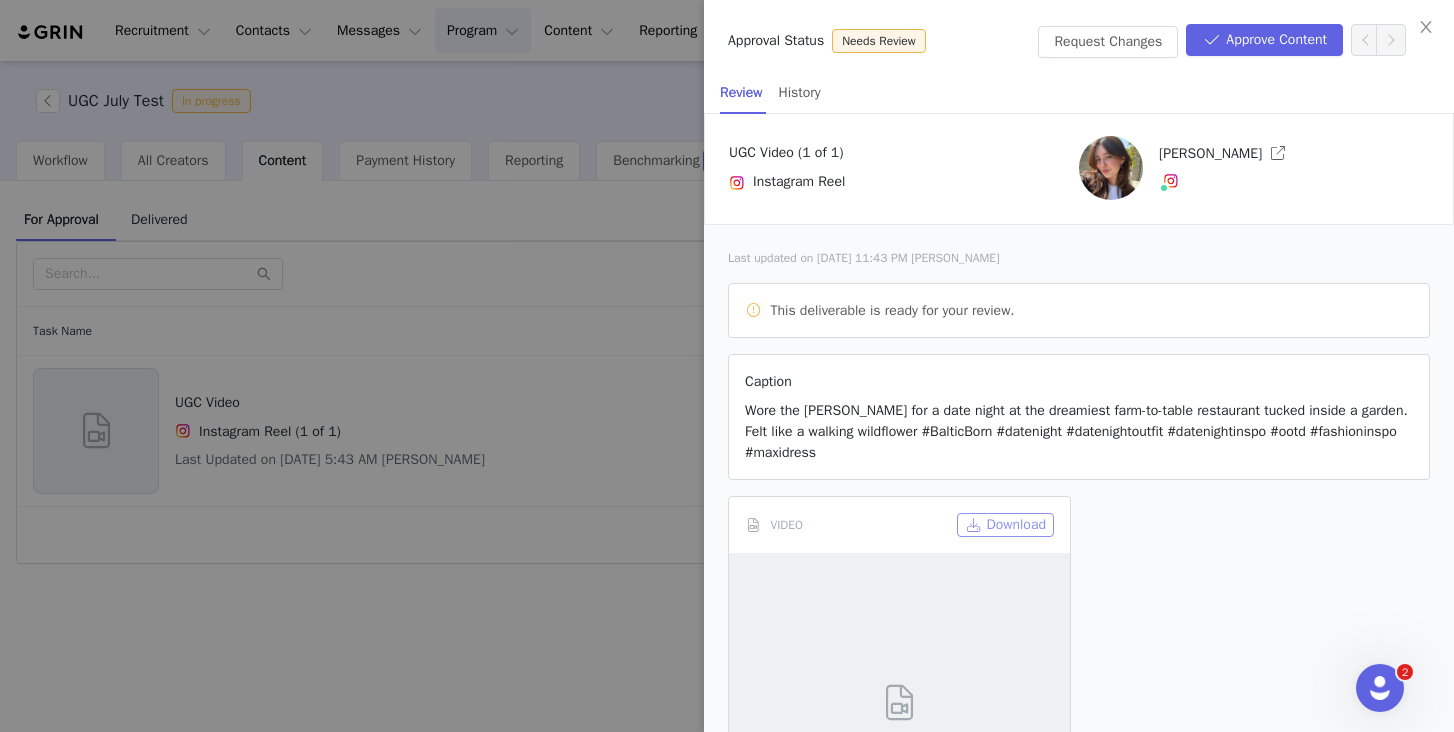 click on "Download" at bounding box center (1005, 525) 